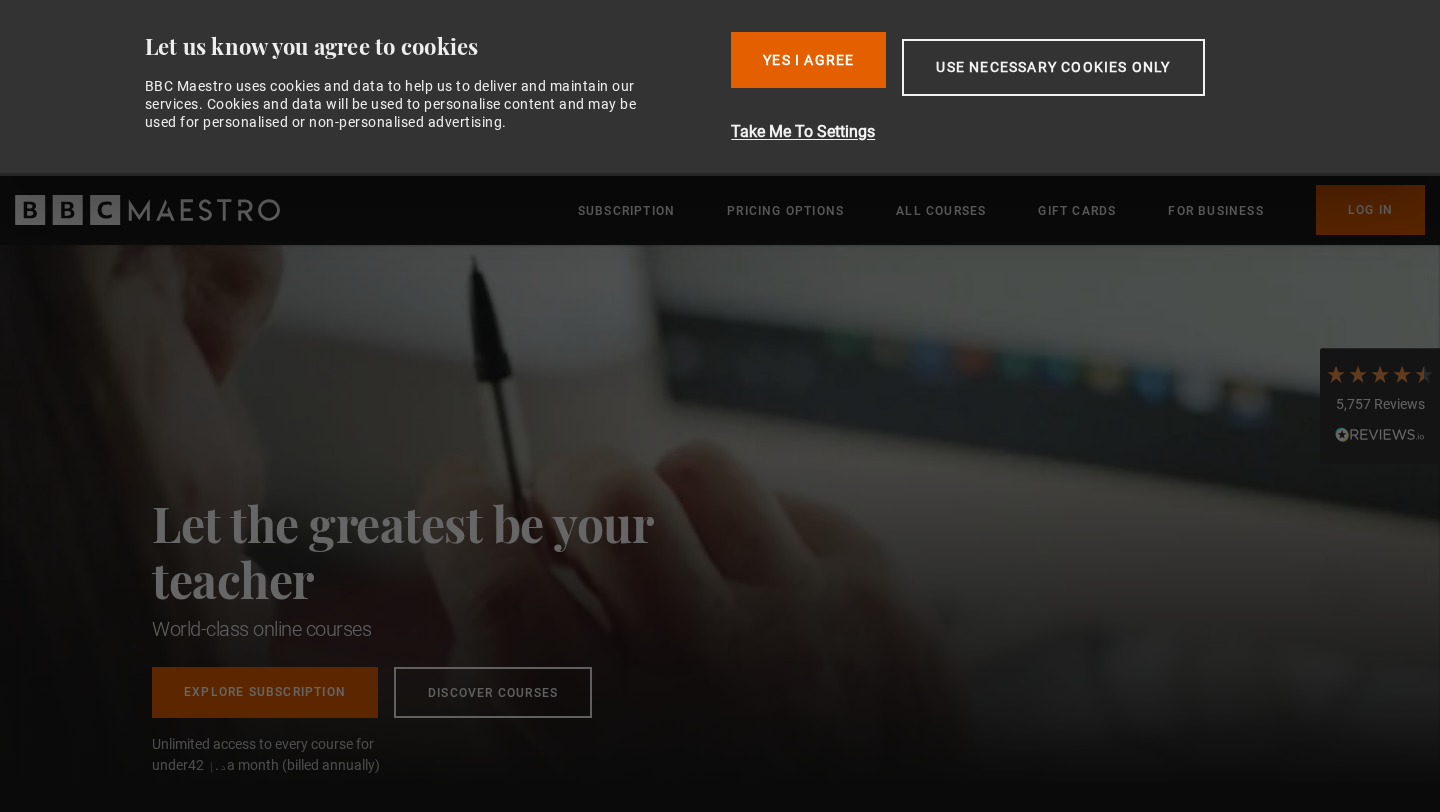 scroll, scrollTop: 0, scrollLeft: 0, axis: both 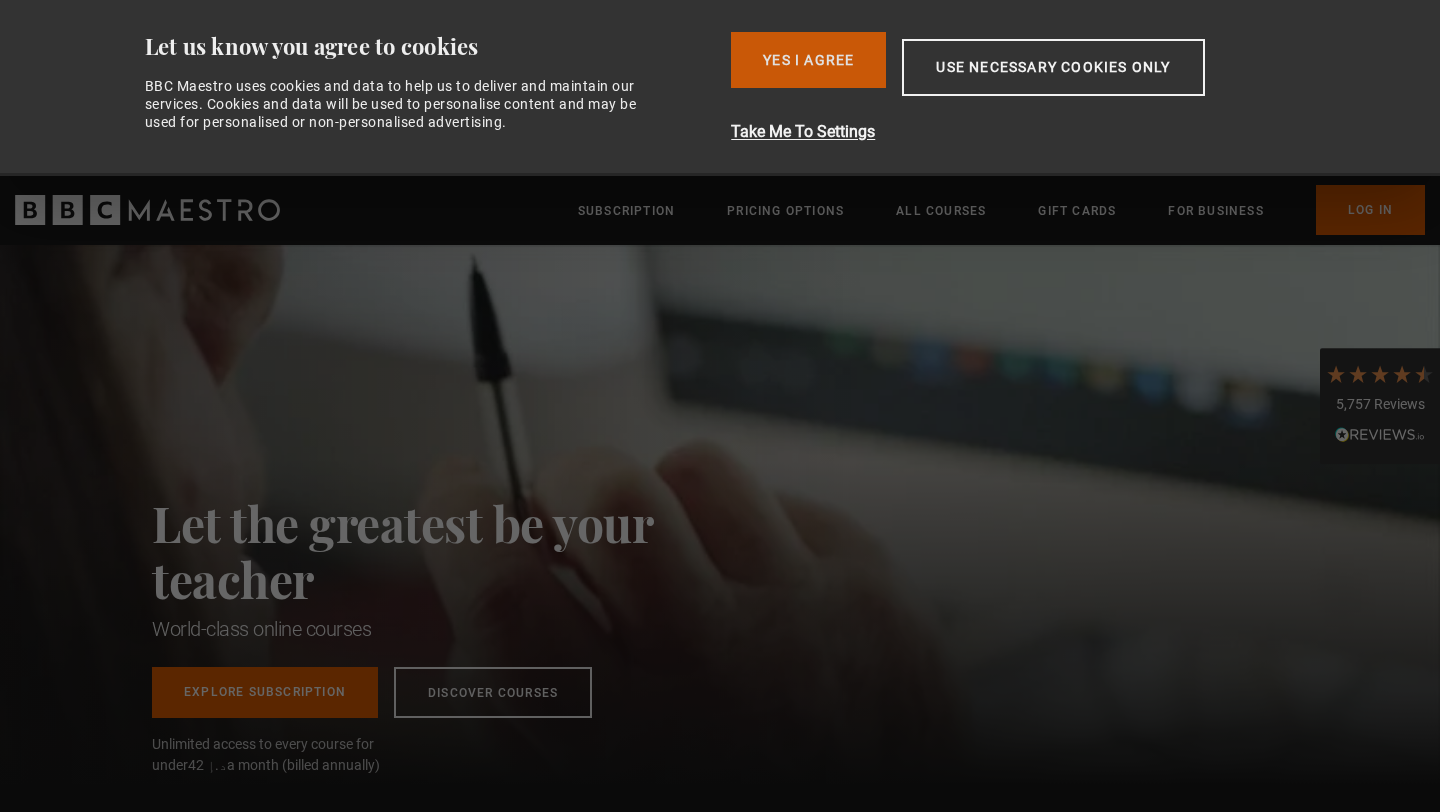 click on "Yes I Agree" at bounding box center (808, 60) 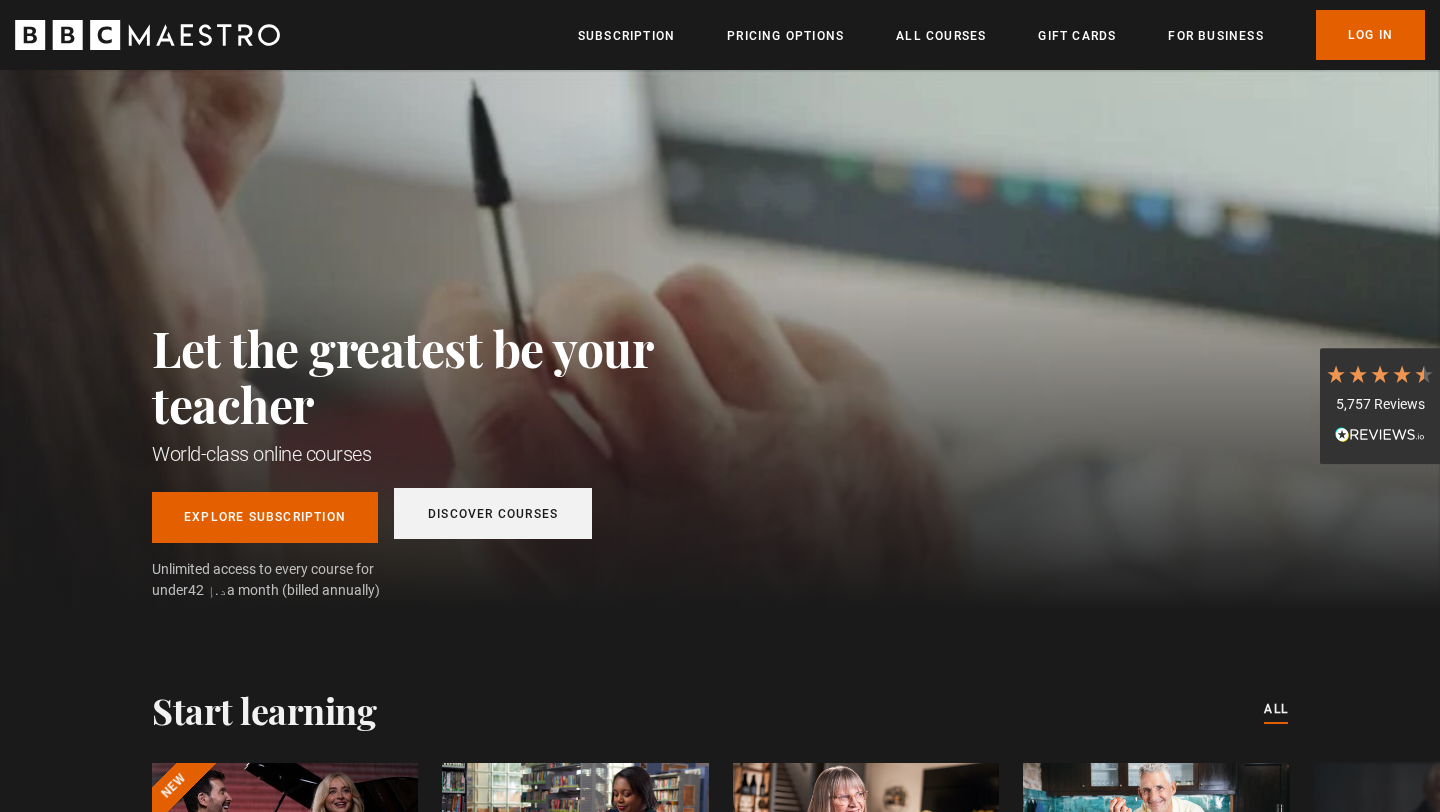 scroll, scrollTop: 0, scrollLeft: 524, axis: horizontal 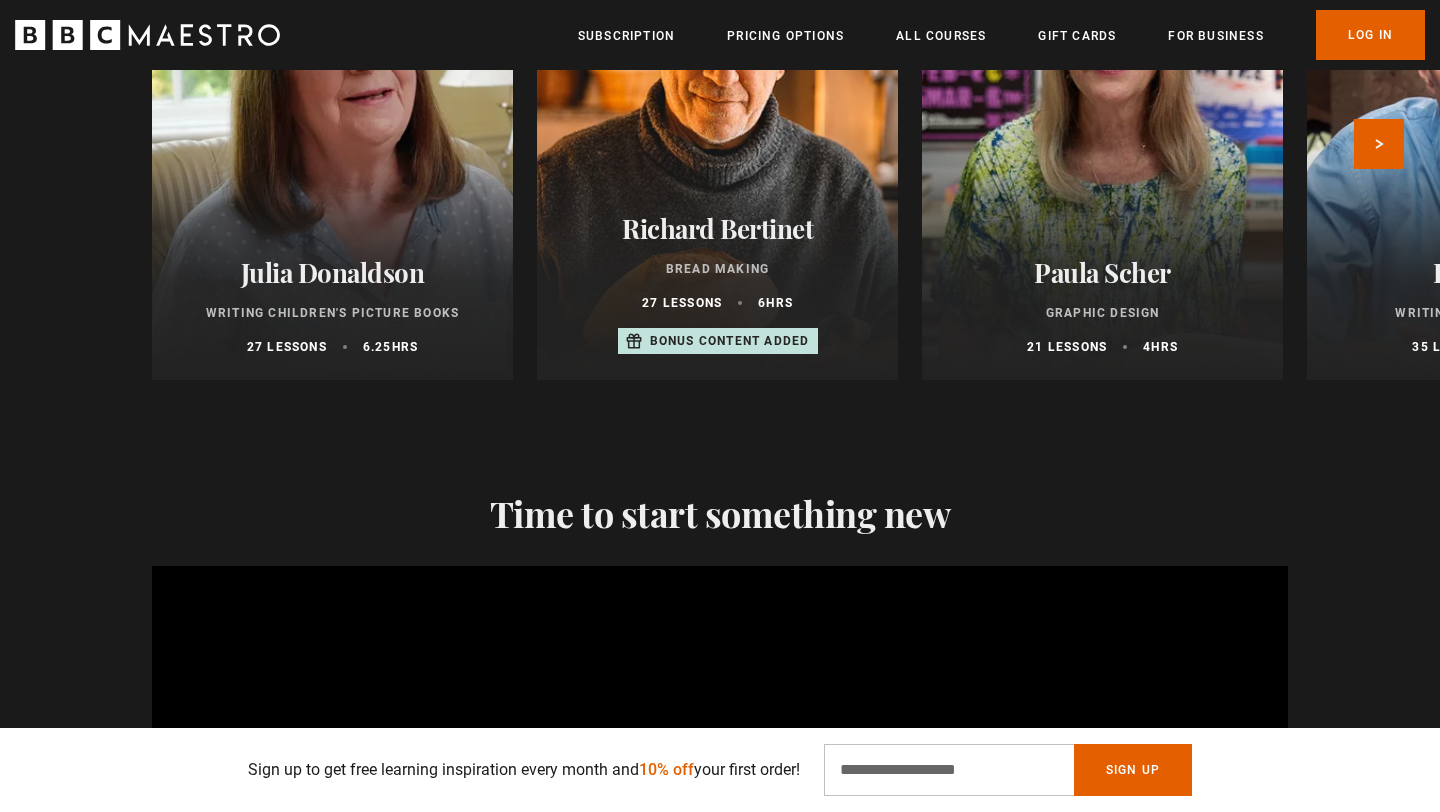 click on "Julia Donaldson
Writing Children's Picture Books
27 lessons
6.25  hrs" at bounding box center (332, 306) 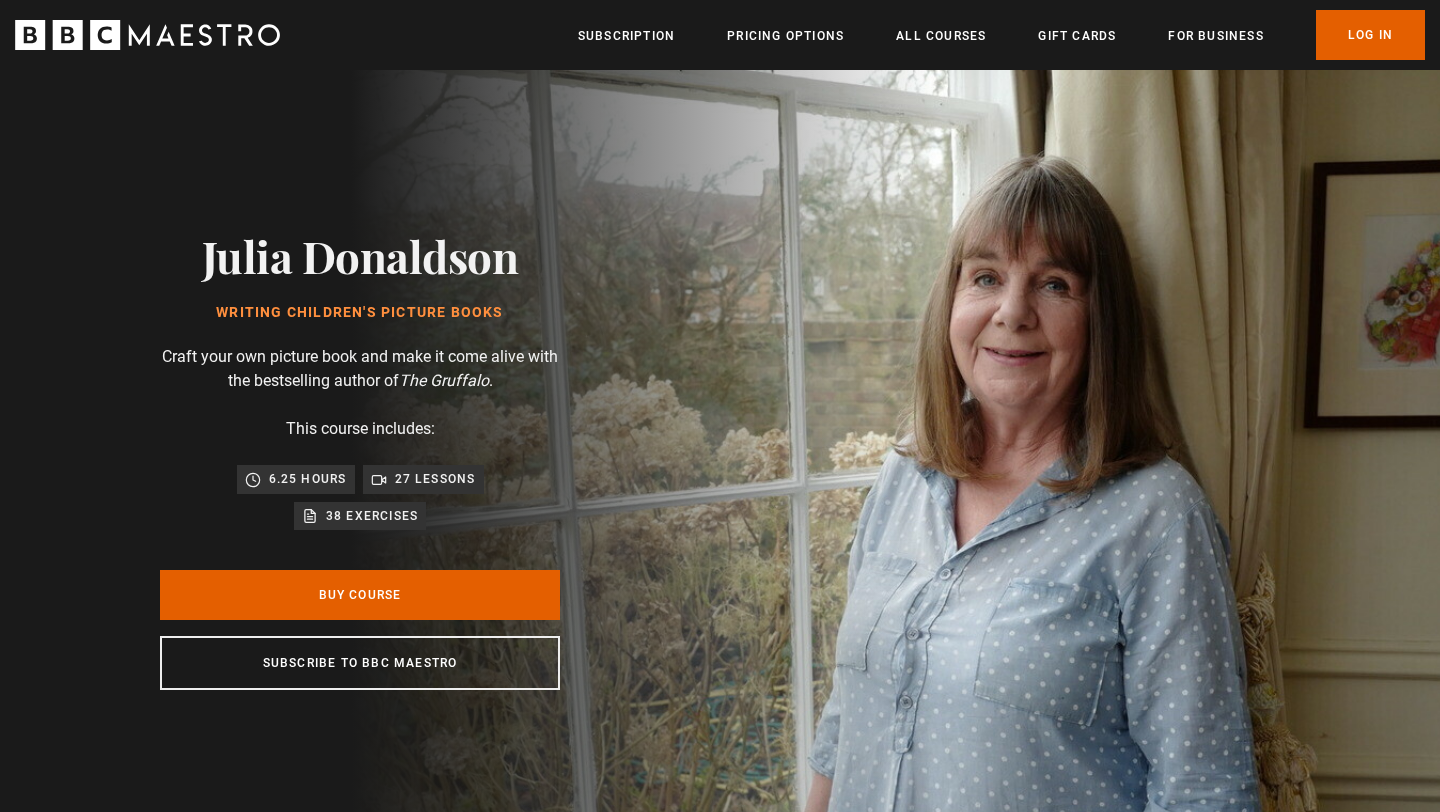 scroll, scrollTop: 0, scrollLeft: 0, axis: both 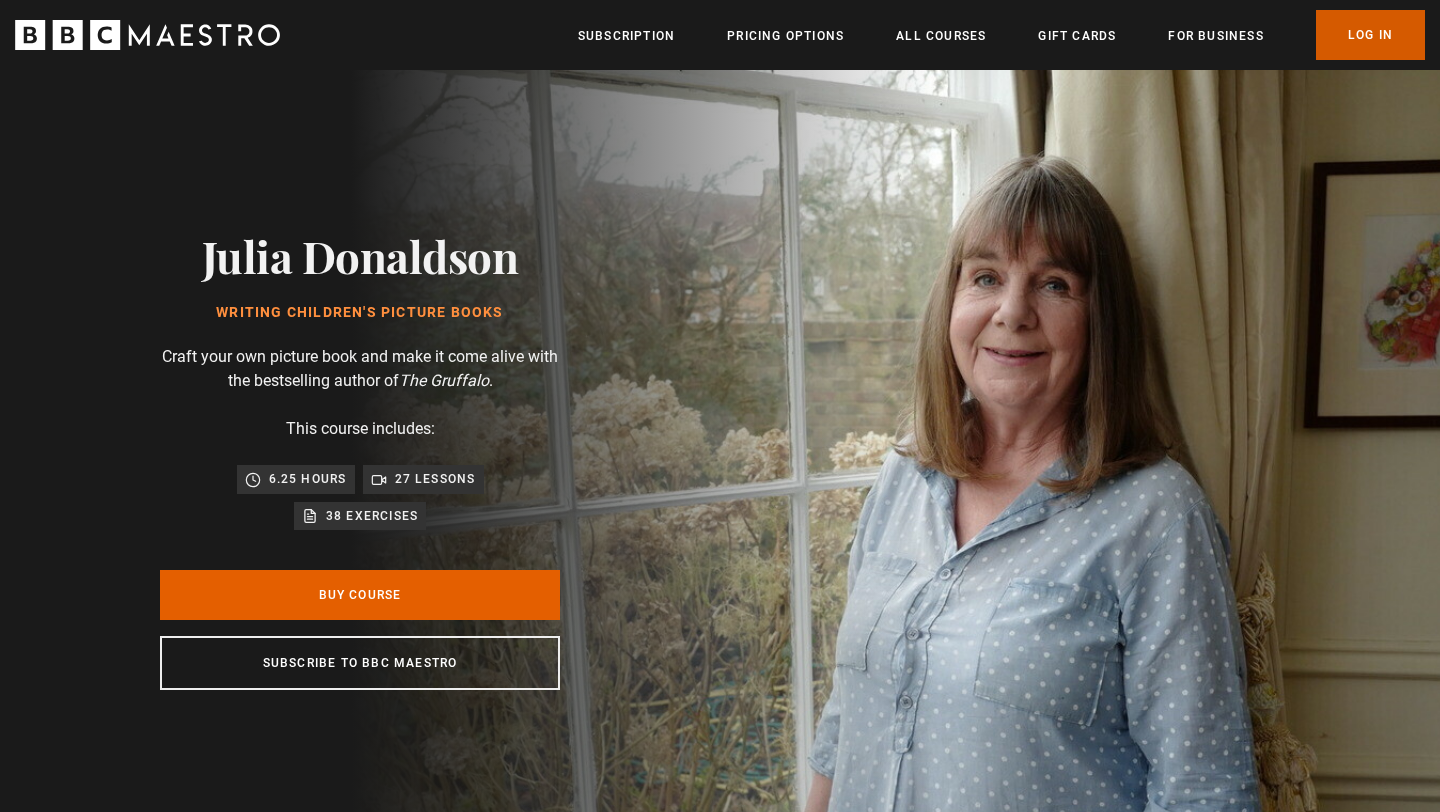 click on "Log In" at bounding box center [1370, 35] 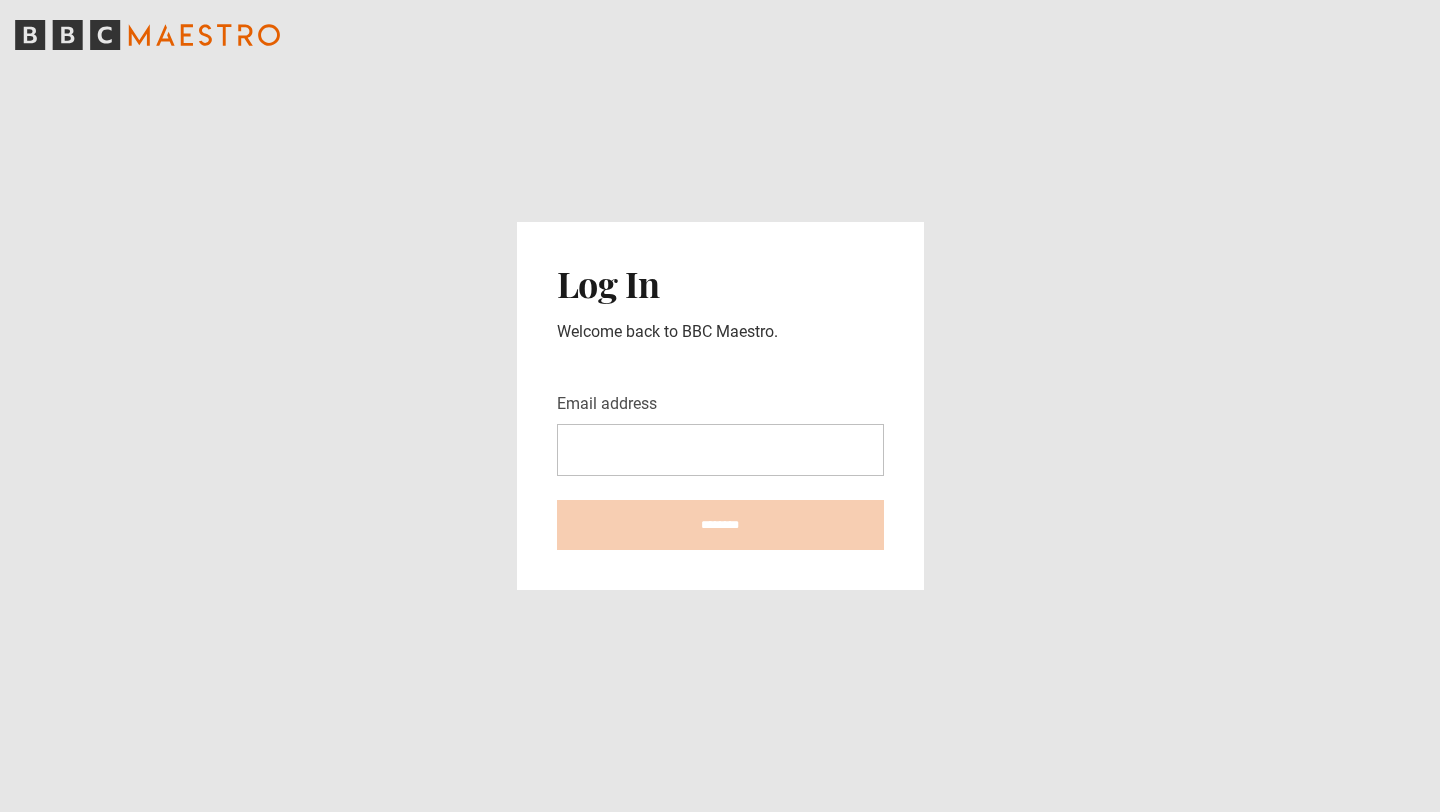 scroll, scrollTop: 0, scrollLeft: 0, axis: both 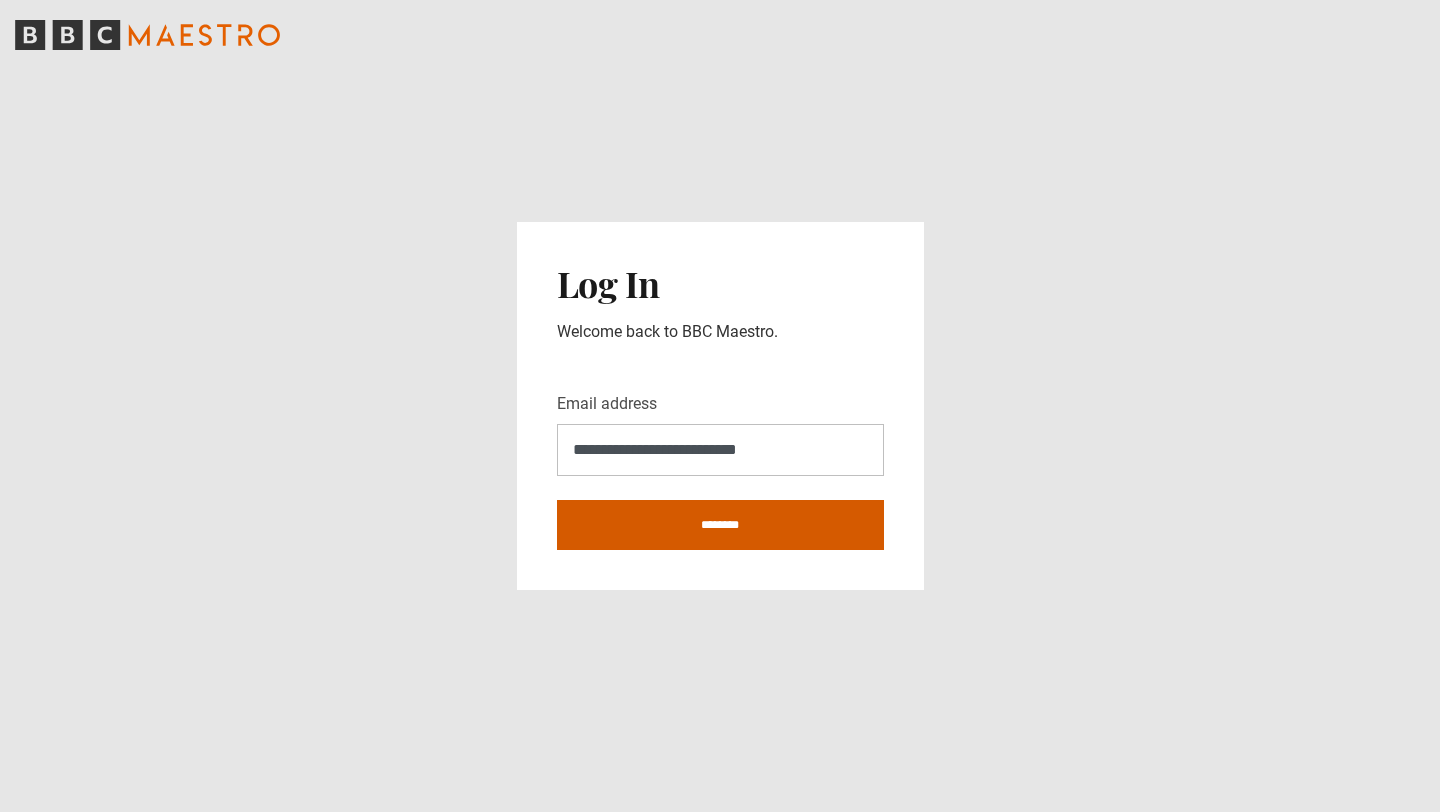 click on "********" at bounding box center (720, 525) 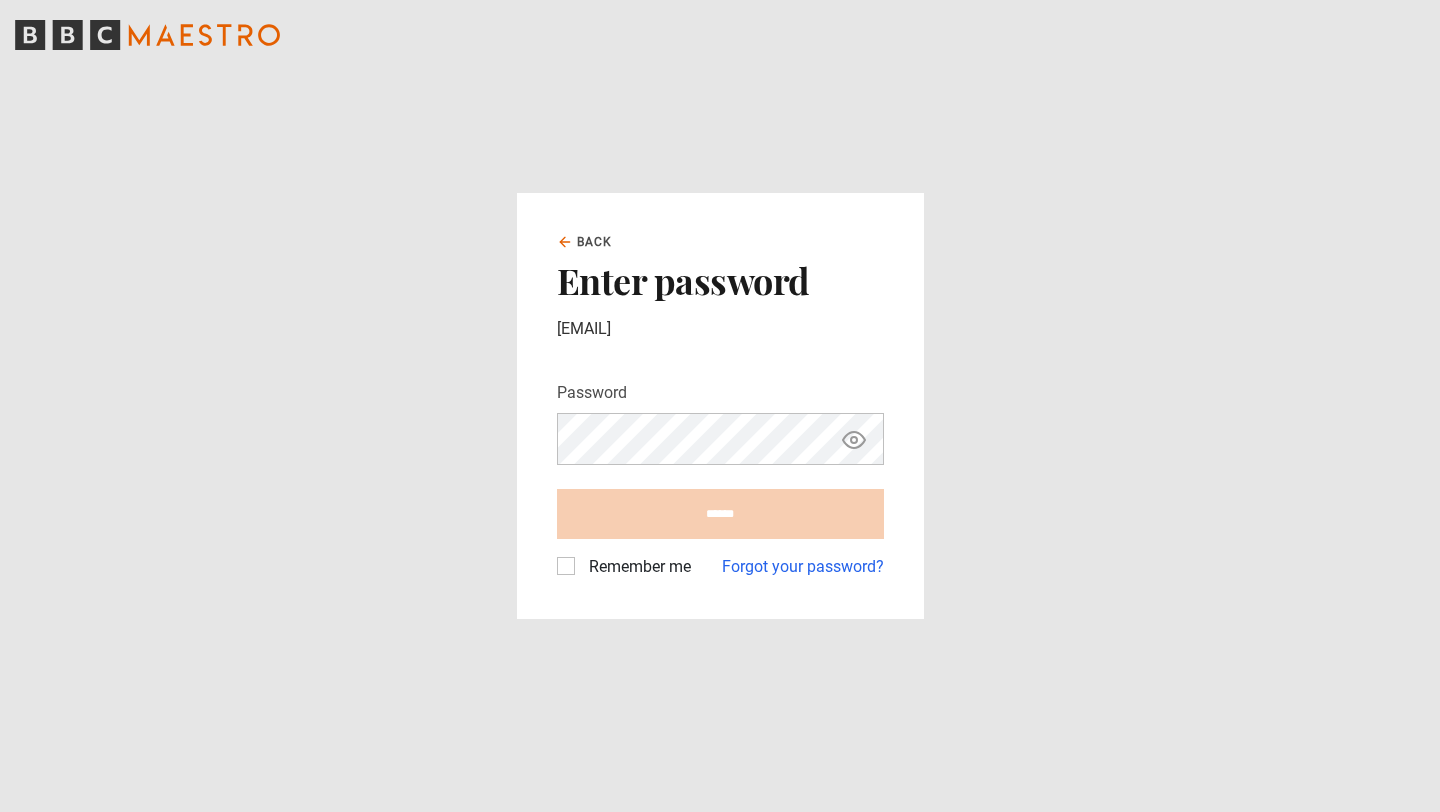 scroll, scrollTop: 0, scrollLeft: 0, axis: both 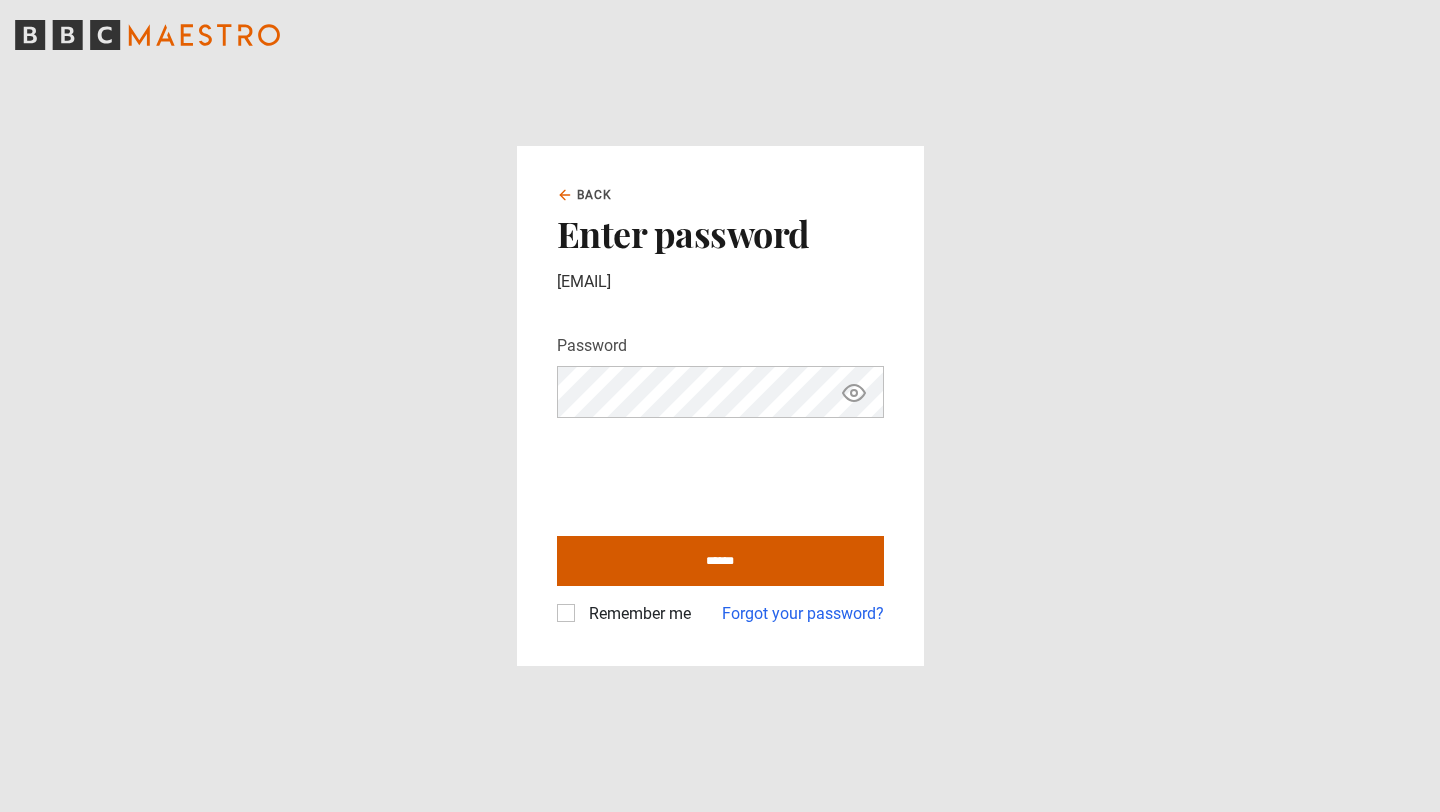 click on "******" at bounding box center (720, 561) 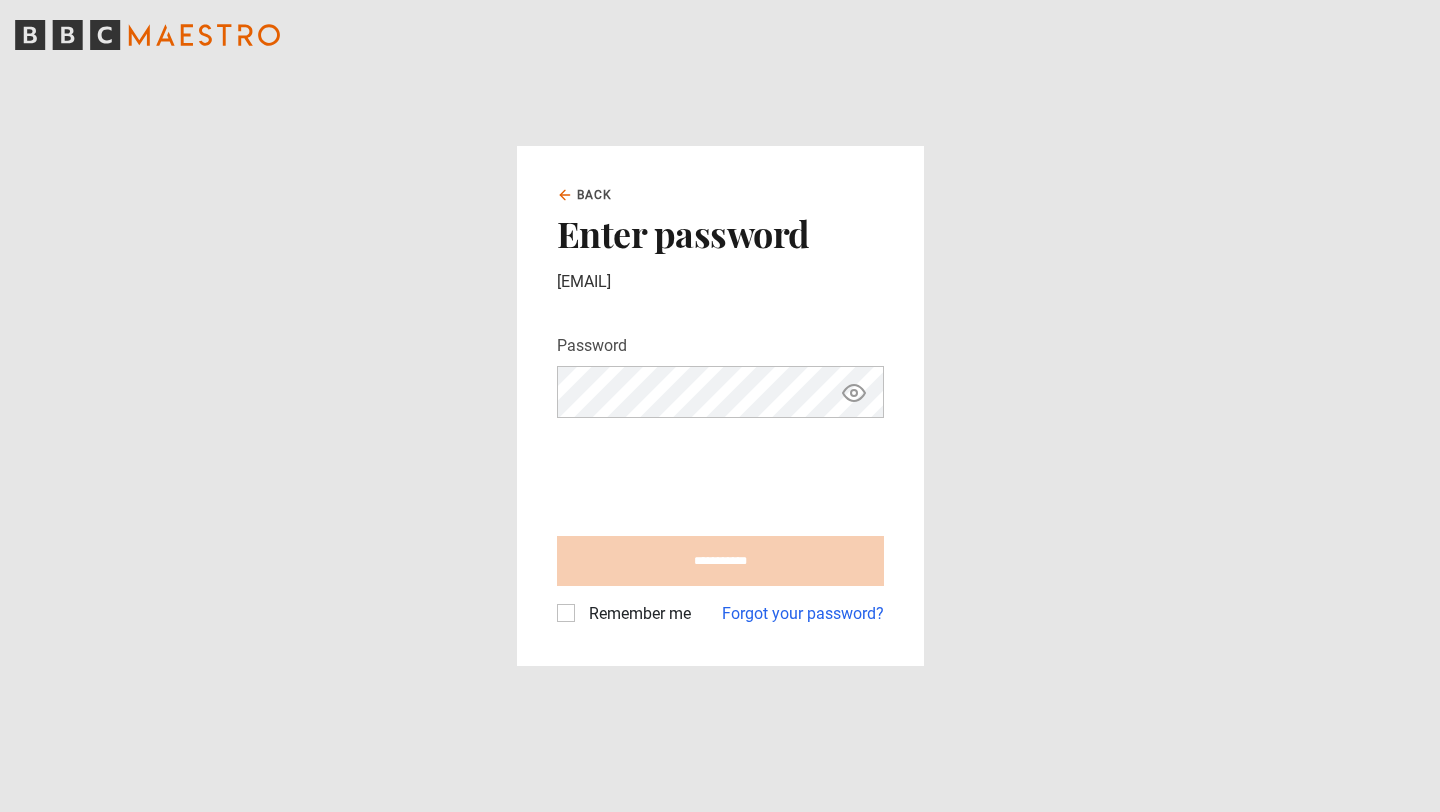 type on "**********" 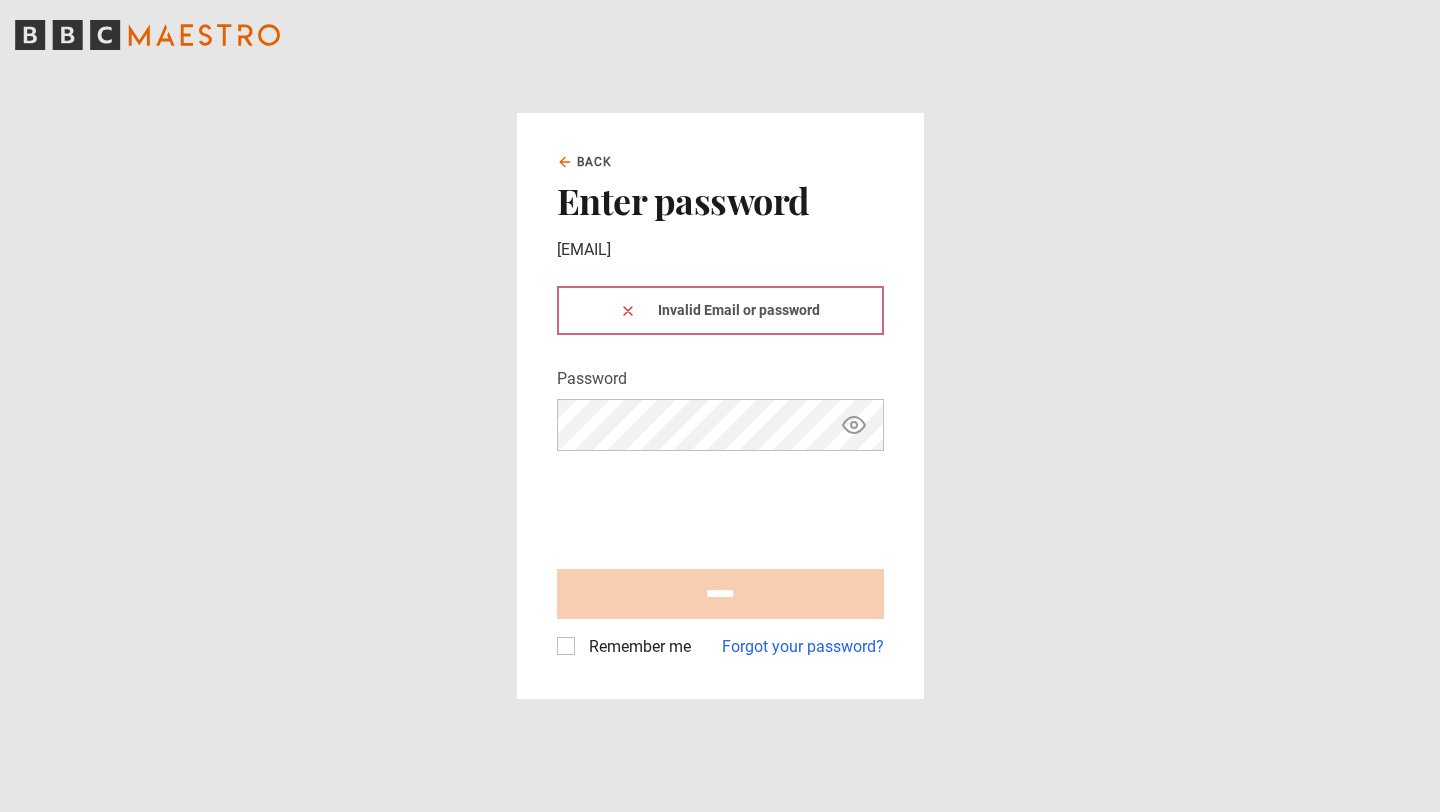 scroll, scrollTop: 0, scrollLeft: 0, axis: both 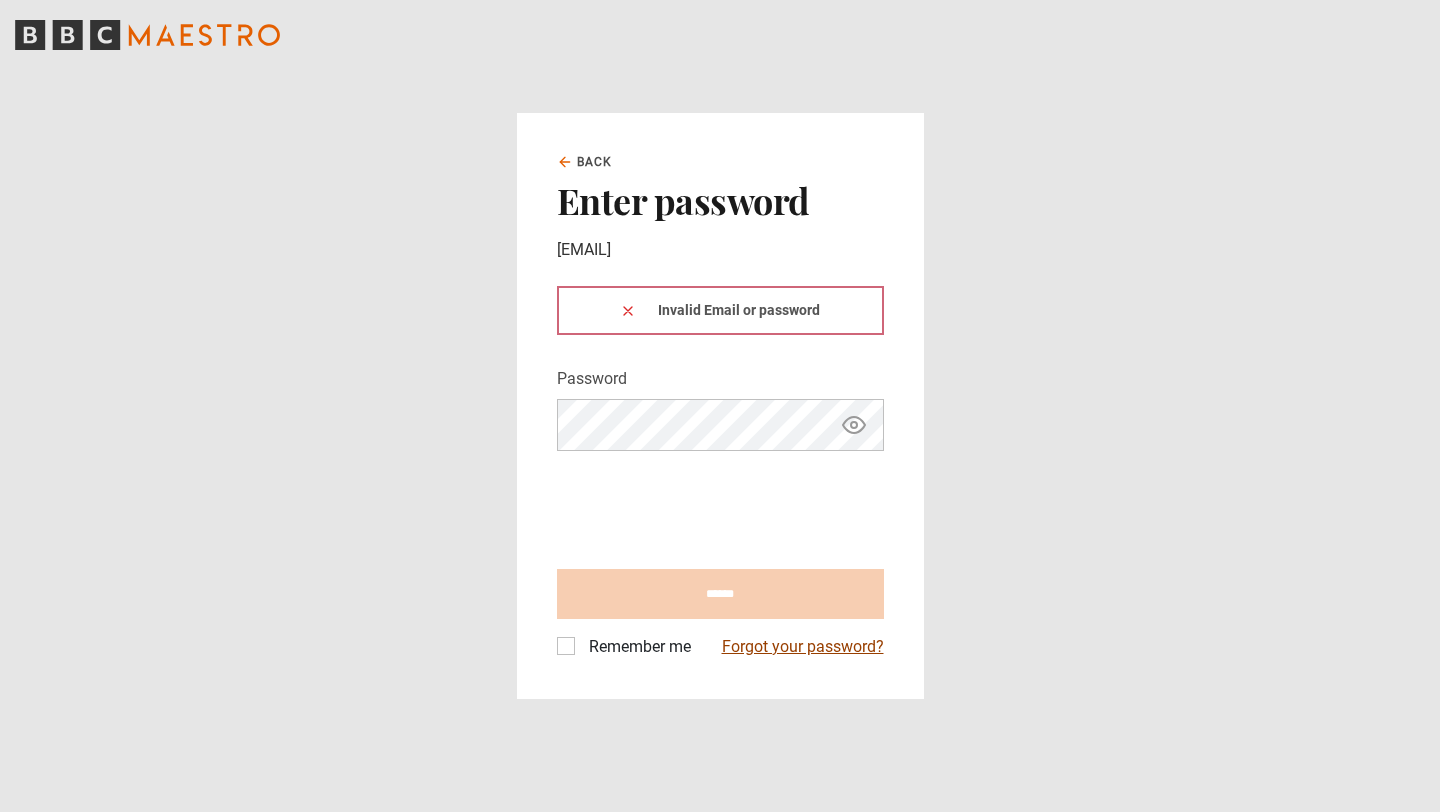 click on "Forgot your password?" at bounding box center (803, 647) 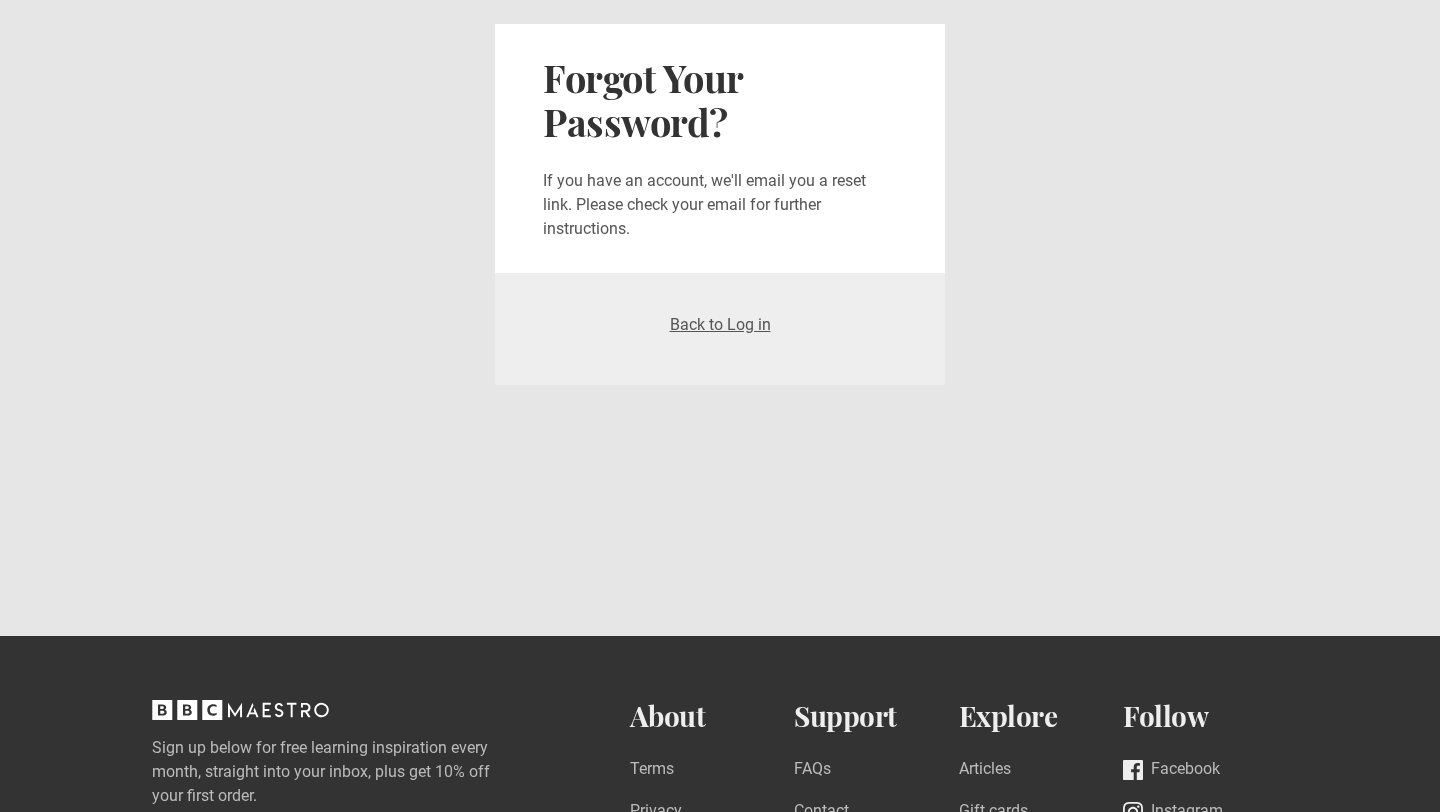 scroll, scrollTop: 0, scrollLeft: 0, axis: both 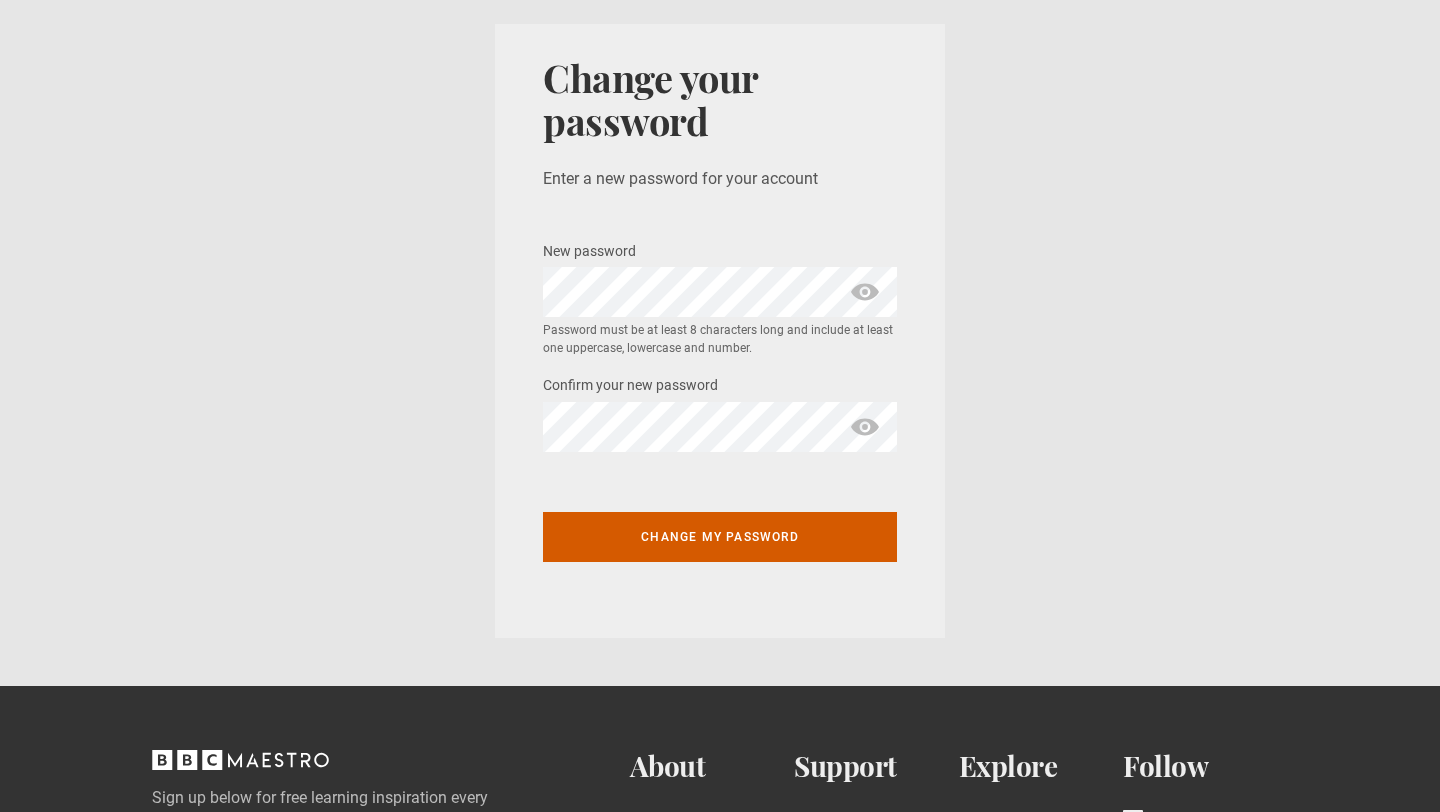 click on "Change my password" at bounding box center [720, 537] 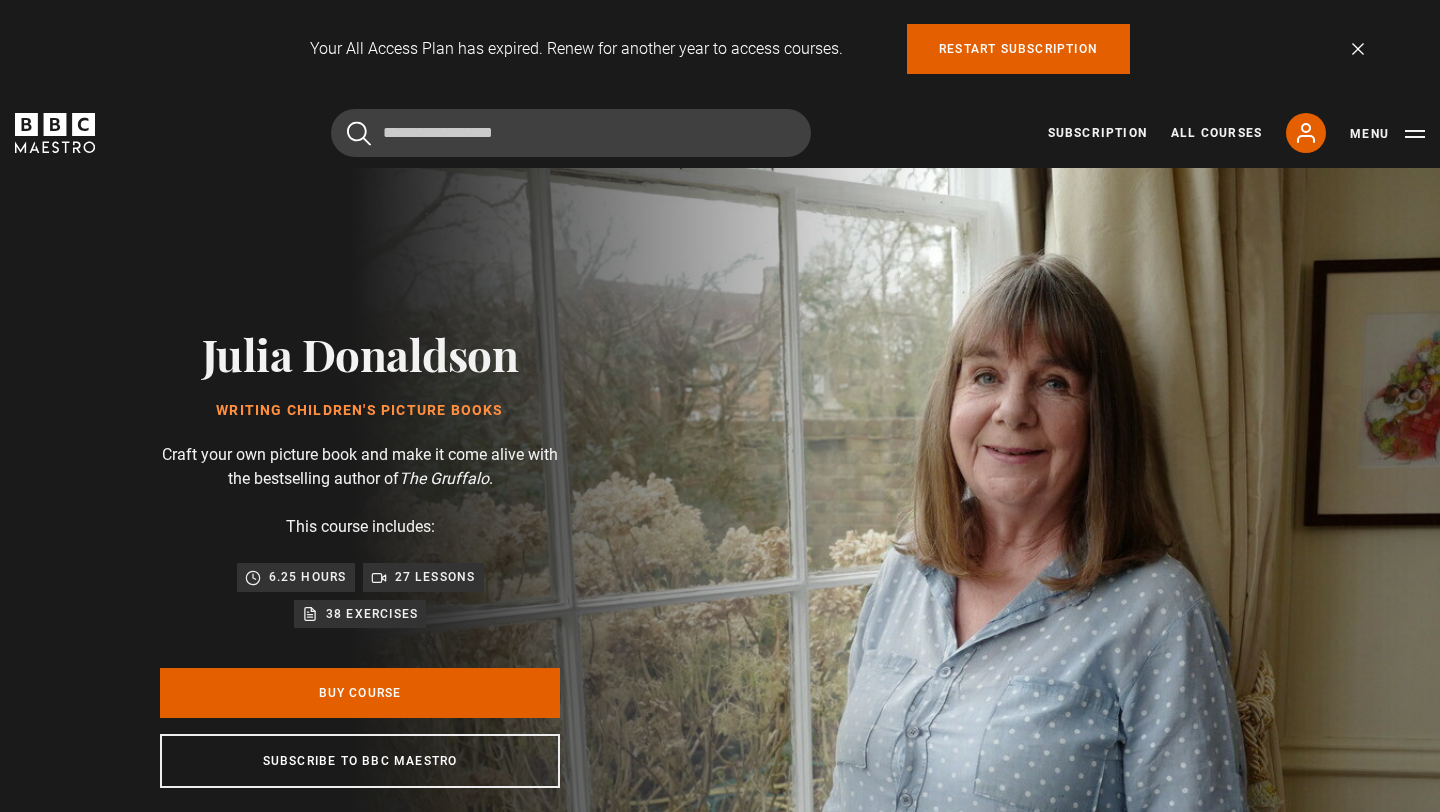 scroll, scrollTop: 0, scrollLeft: 0, axis: both 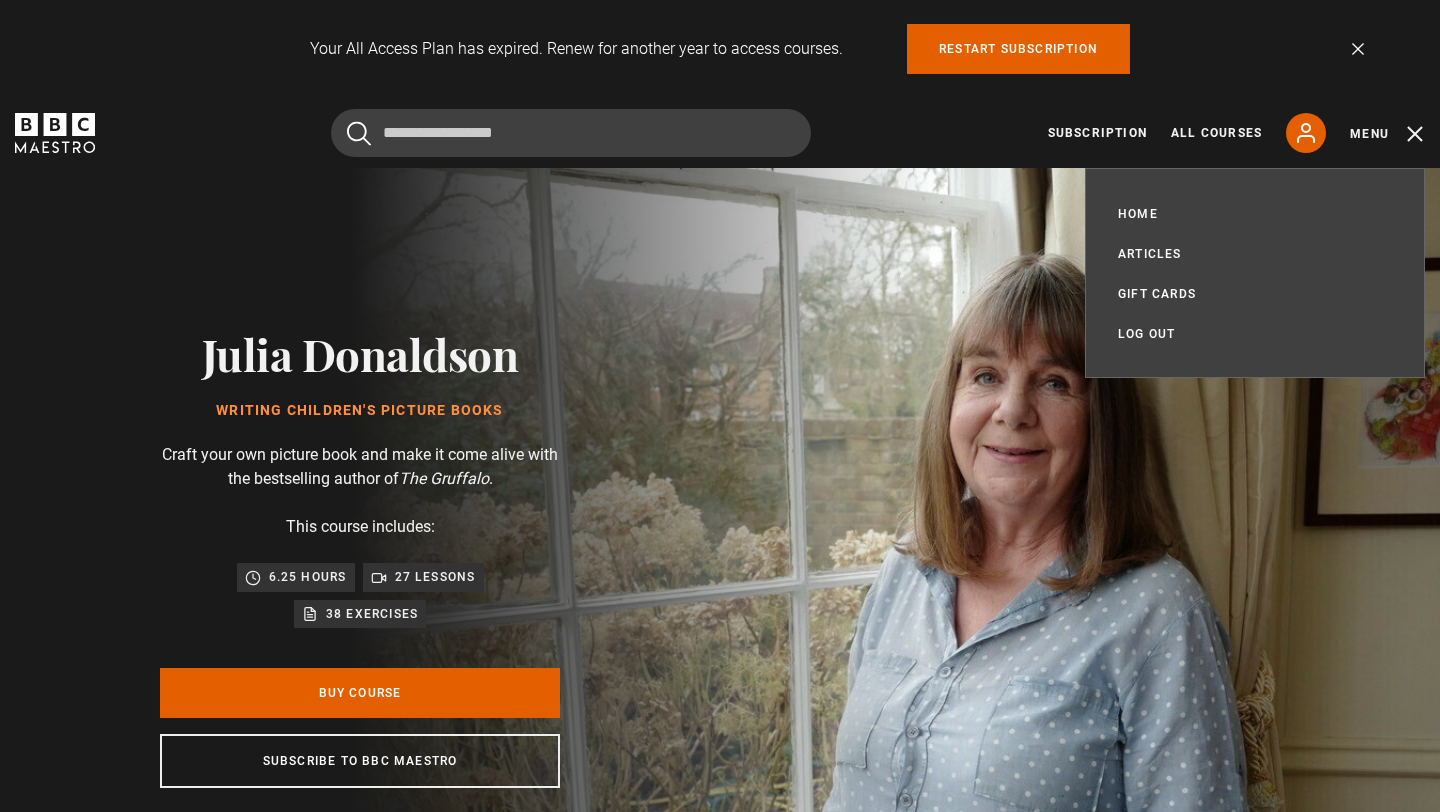 click on "Julia Donaldson
Writing Children's Picture Books
Craft your own picture book and make it come alive with the bestselling author of  The Gruffalo .
This course includes:
6.25 hours
27 lessons
38
exercises
Buy Course
Subscribe to BBC Maestro" at bounding box center [360, 558] 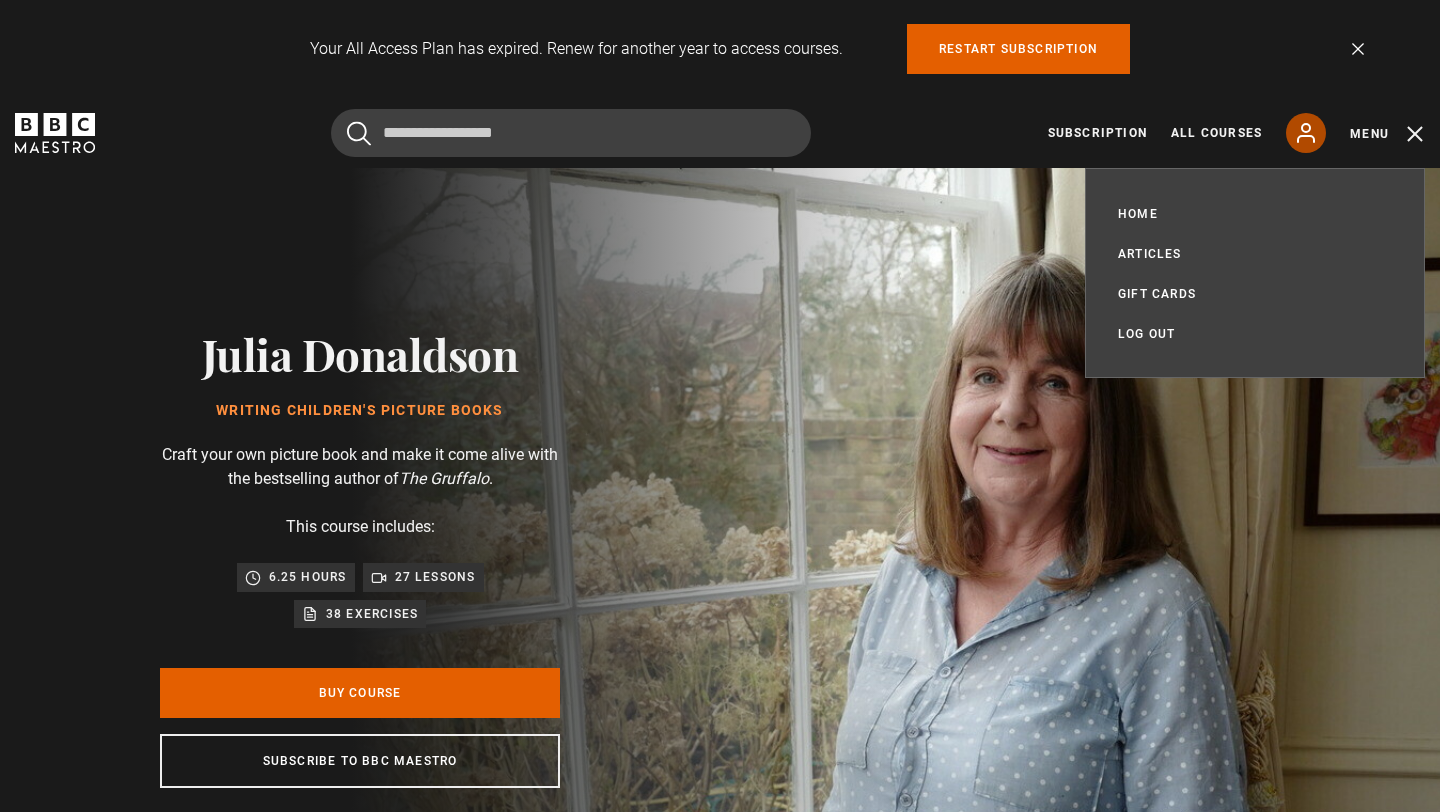 click 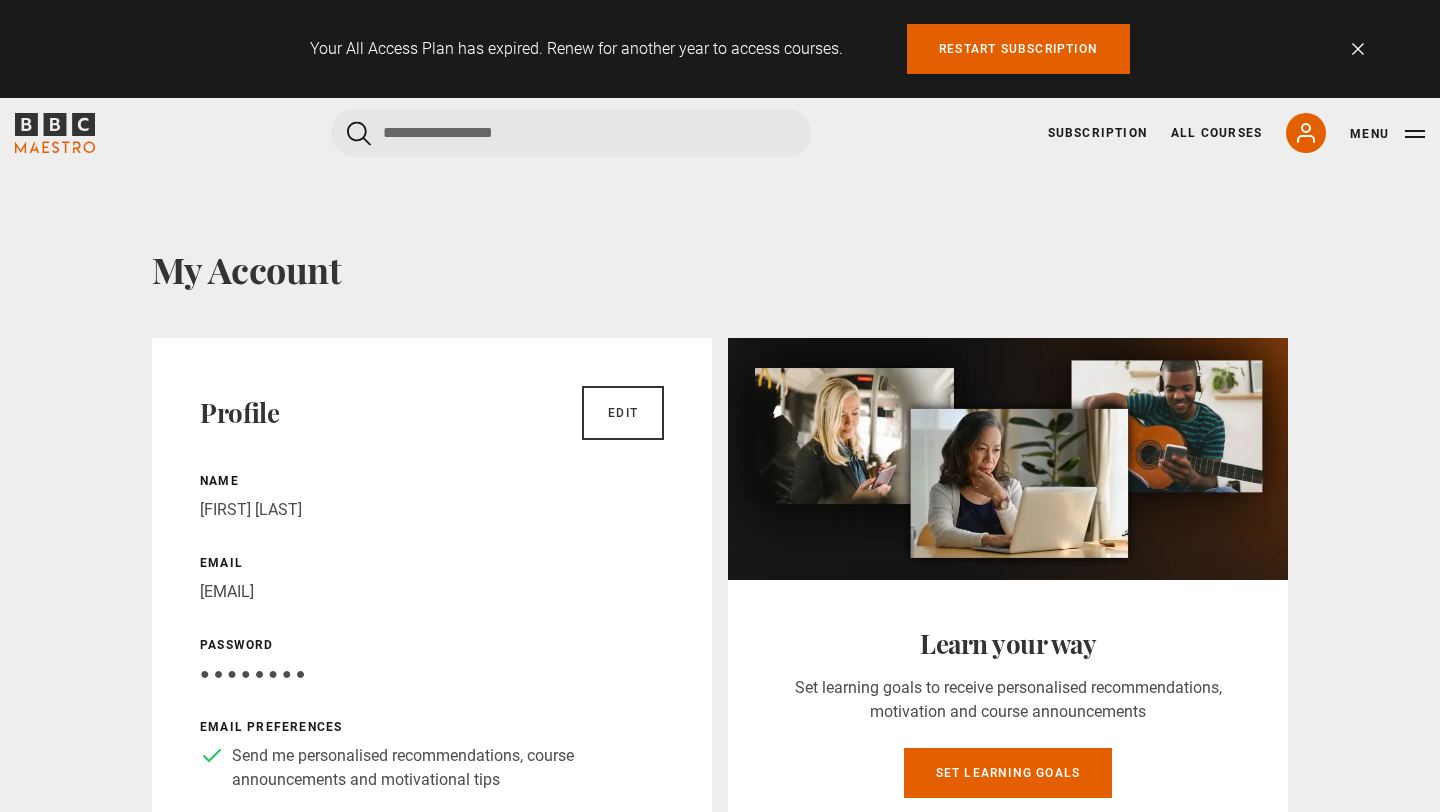 scroll, scrollTop: 89, scrollLeft: 0, axis: vertical 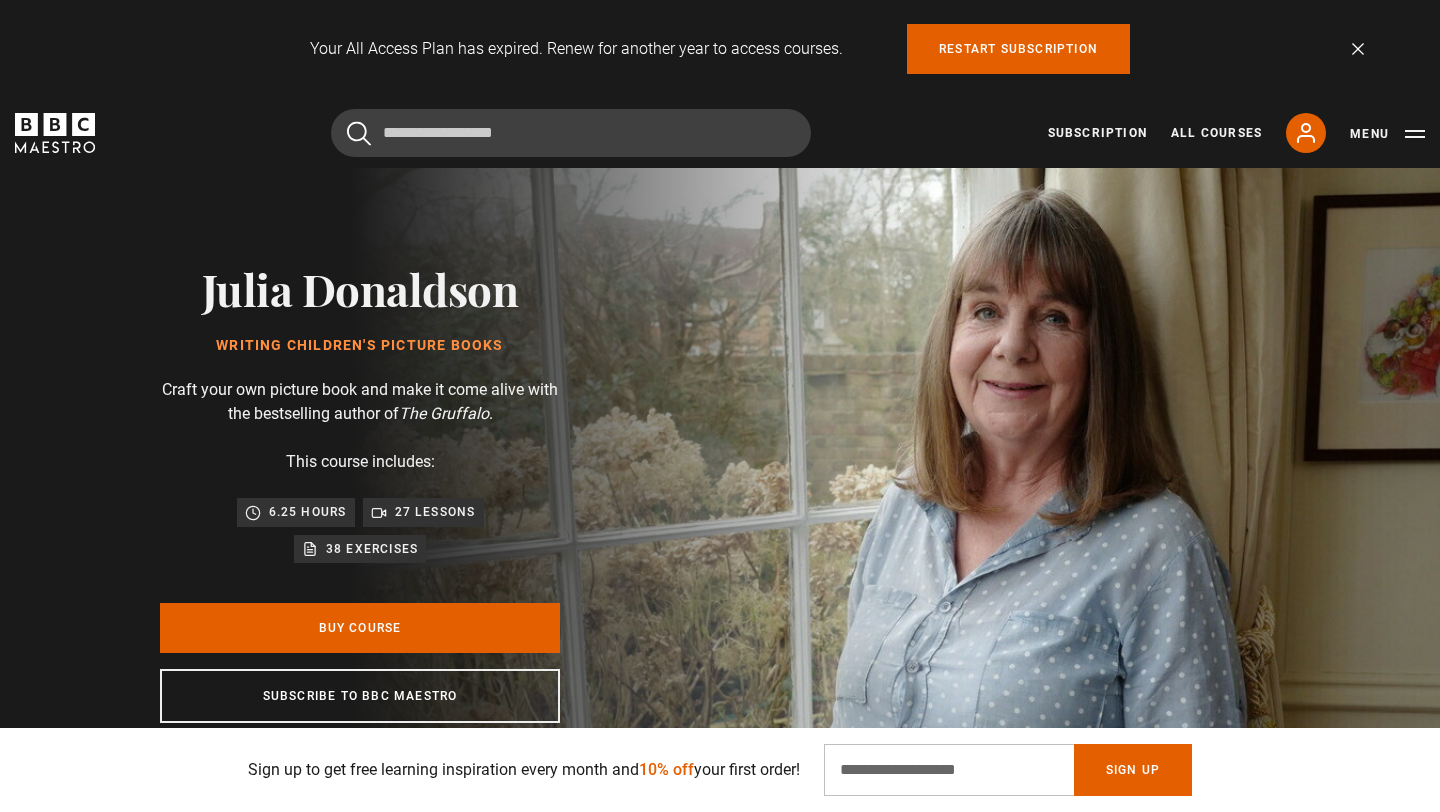 click on "Julia Donaldson" at bounding box center (360, 288) 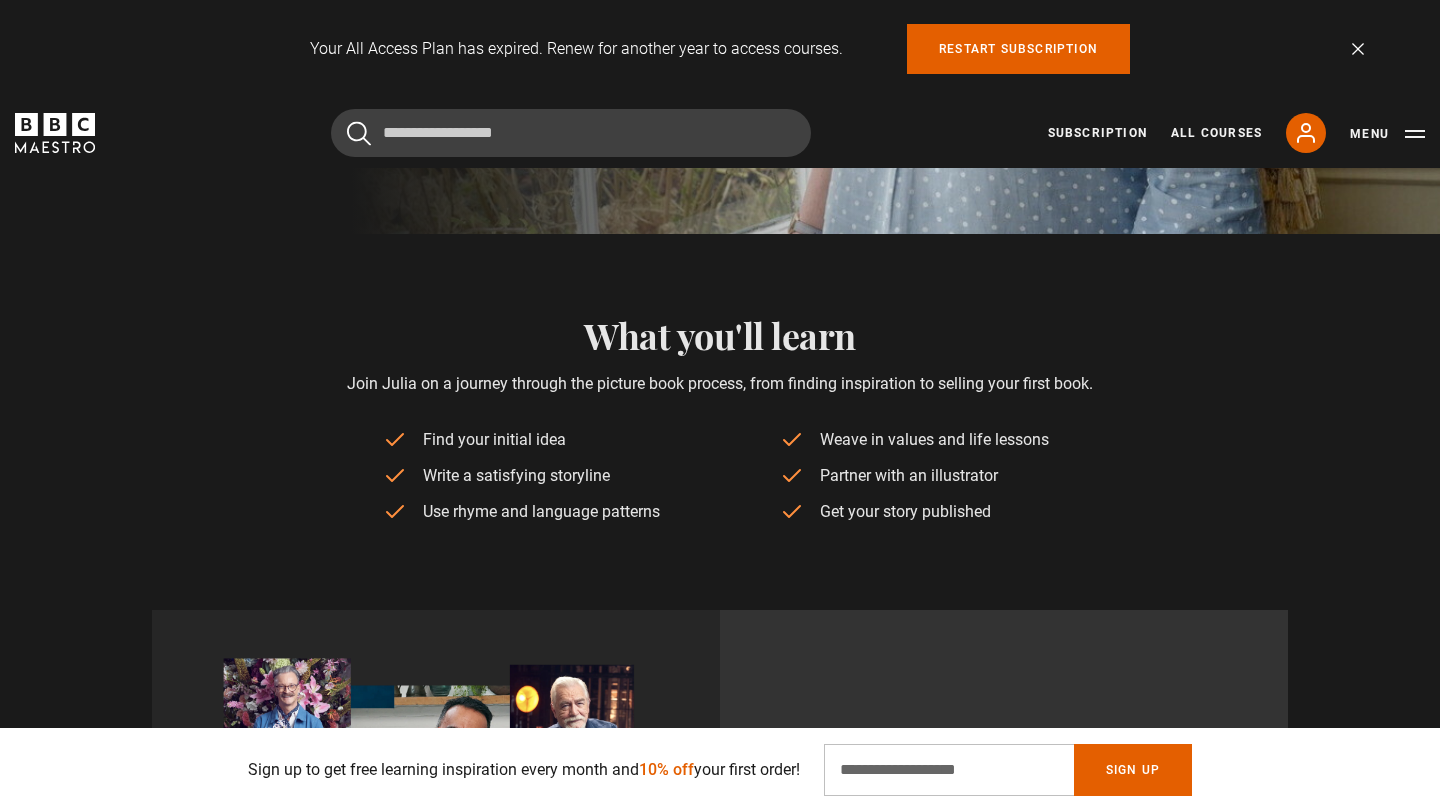 scroll, scrollTop: 734, scrollLeft: 0, axis: vertical 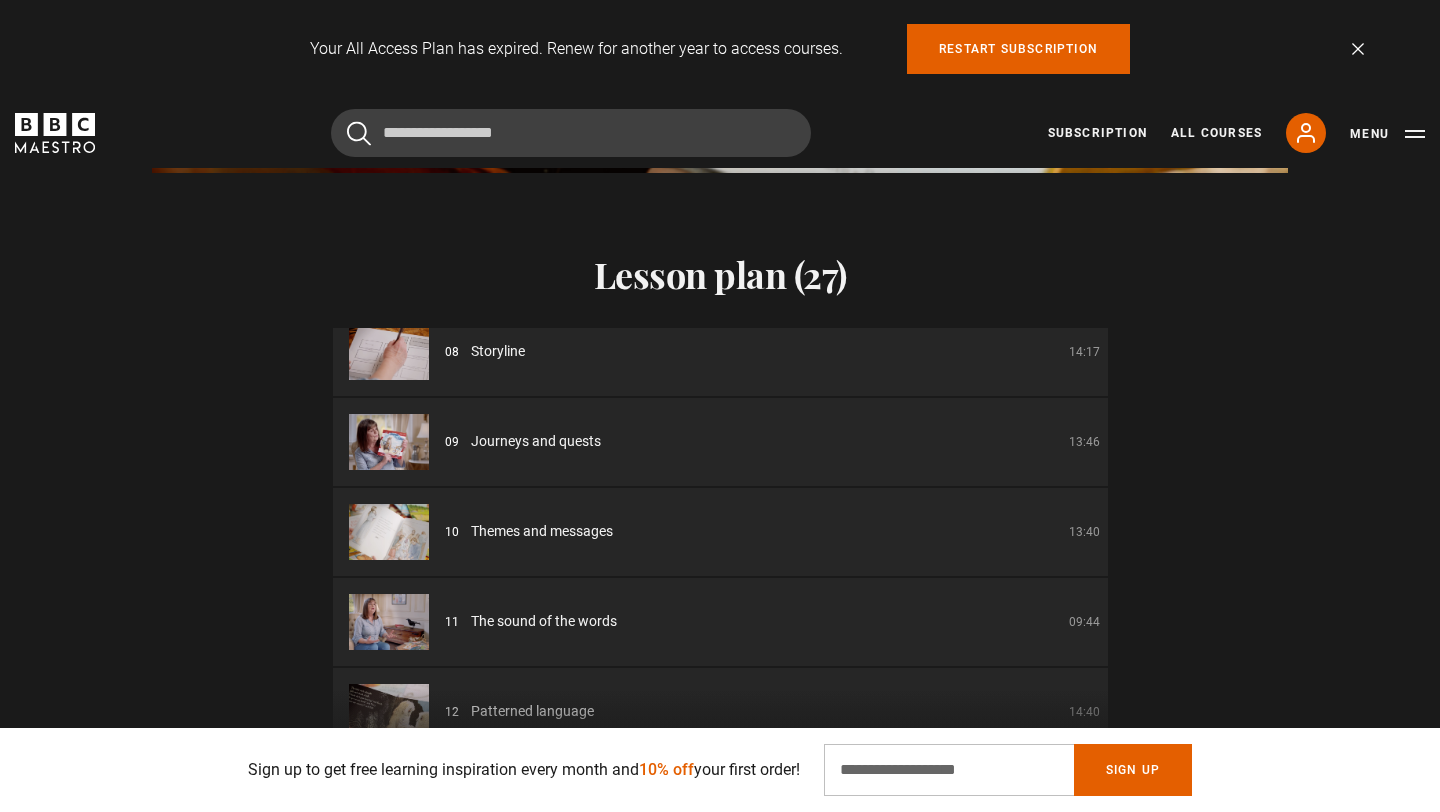 click on "Journeys and quests" at bounding box center (536, 441) 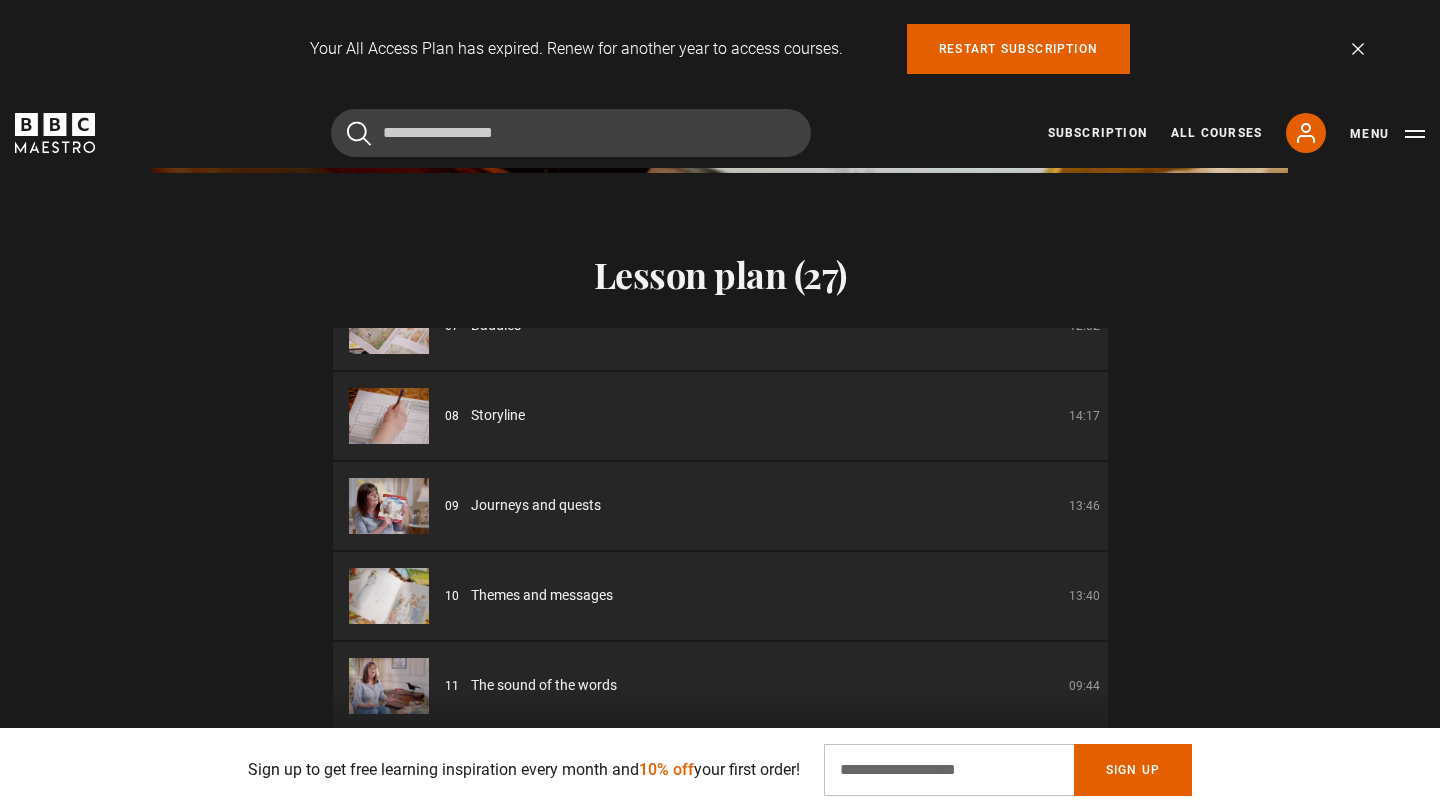 scroll, scrollTop: 592, scrollLeft: 0, axis: vertical 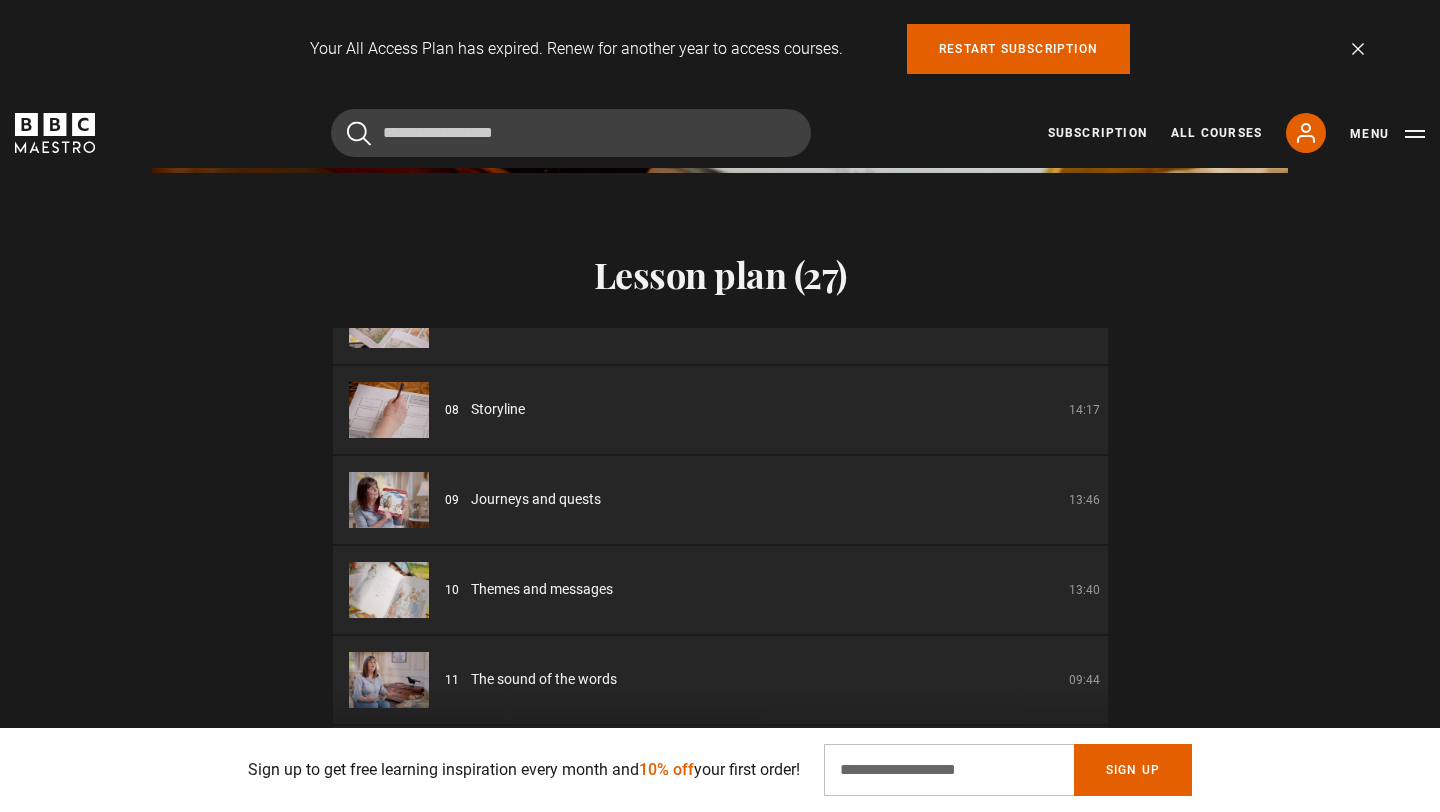 click on "Storyline" at bounding box center (498, 409) 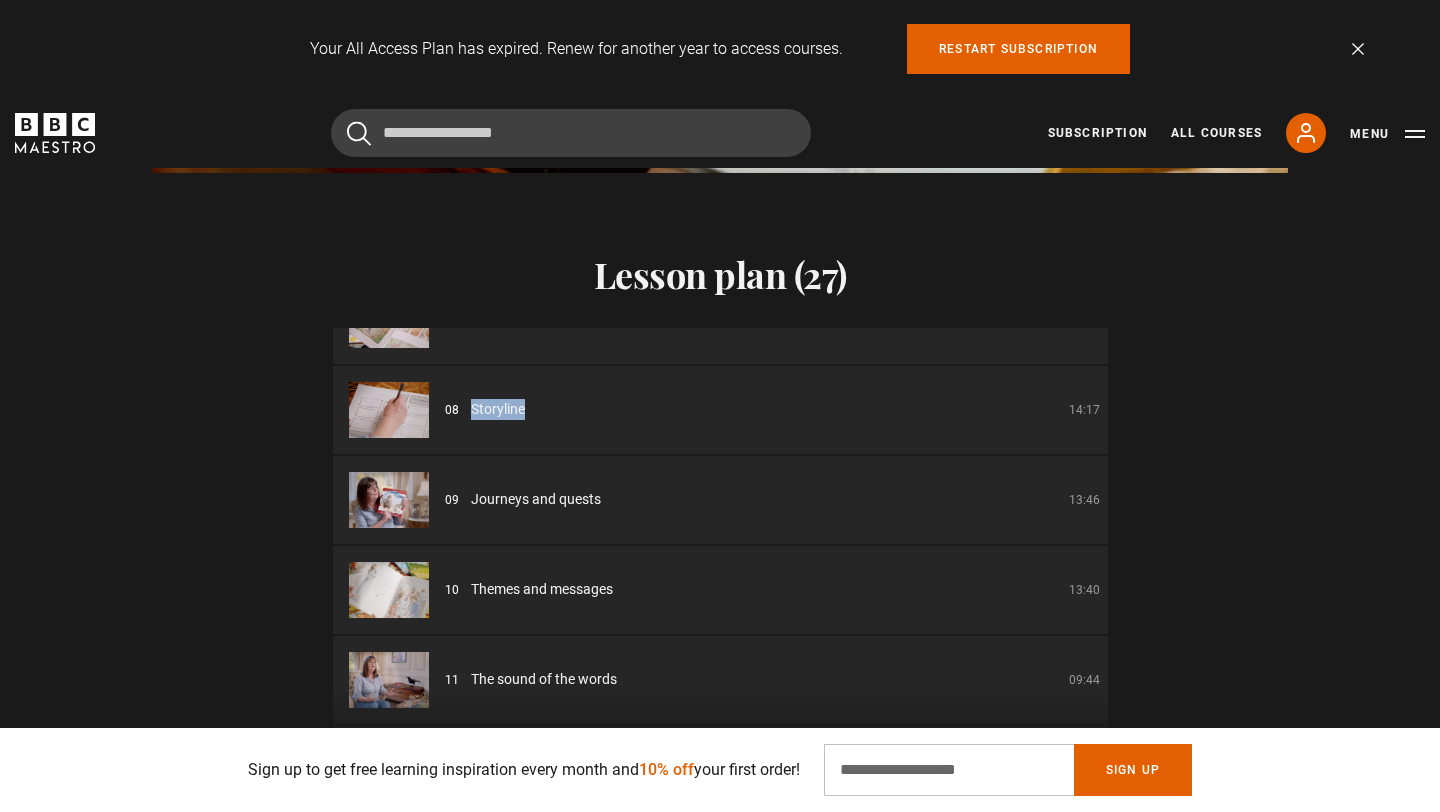 click on "Storyline" at bounding box center (498, 409) 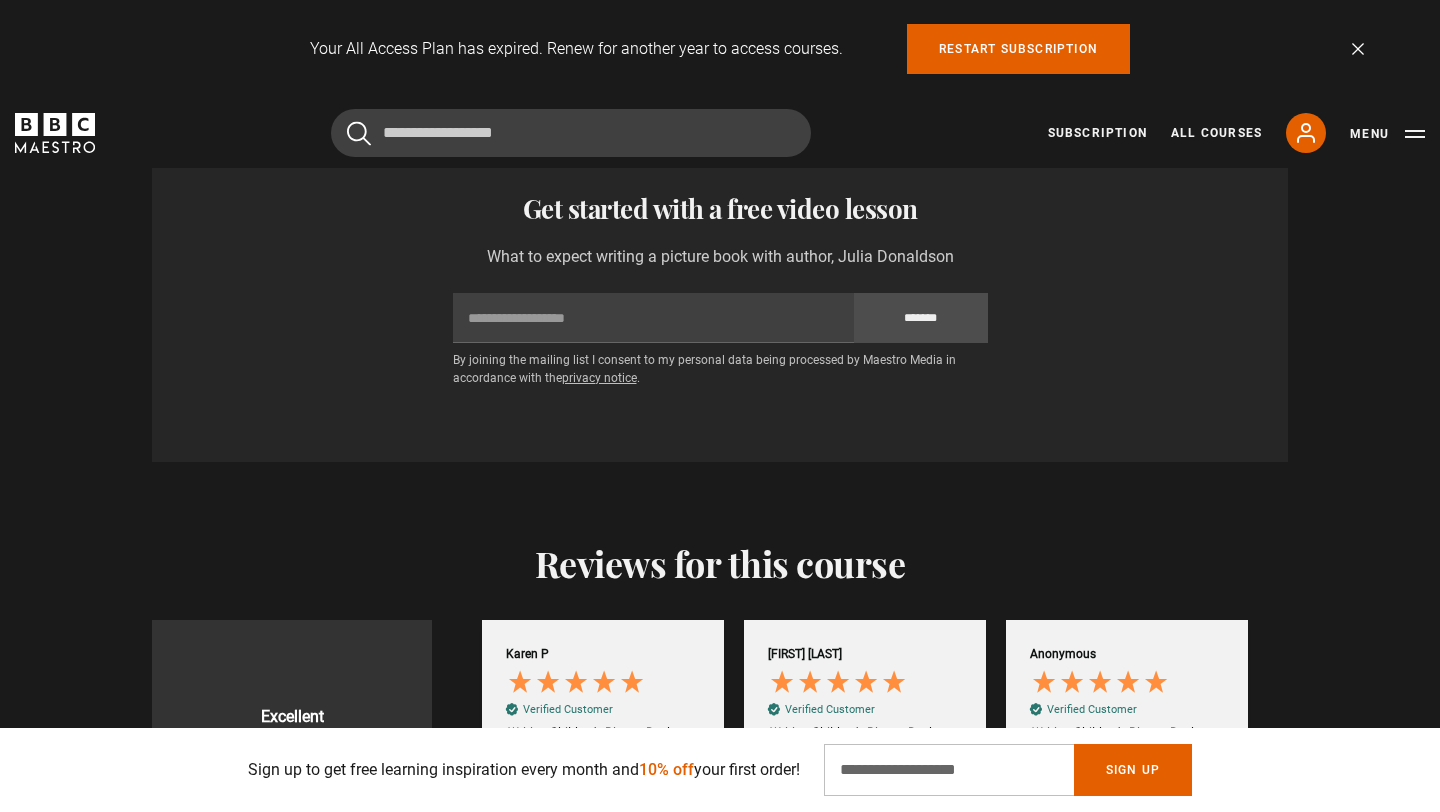scroll, scrollTop: 3488, scrollLeft: 0, axis: vertical 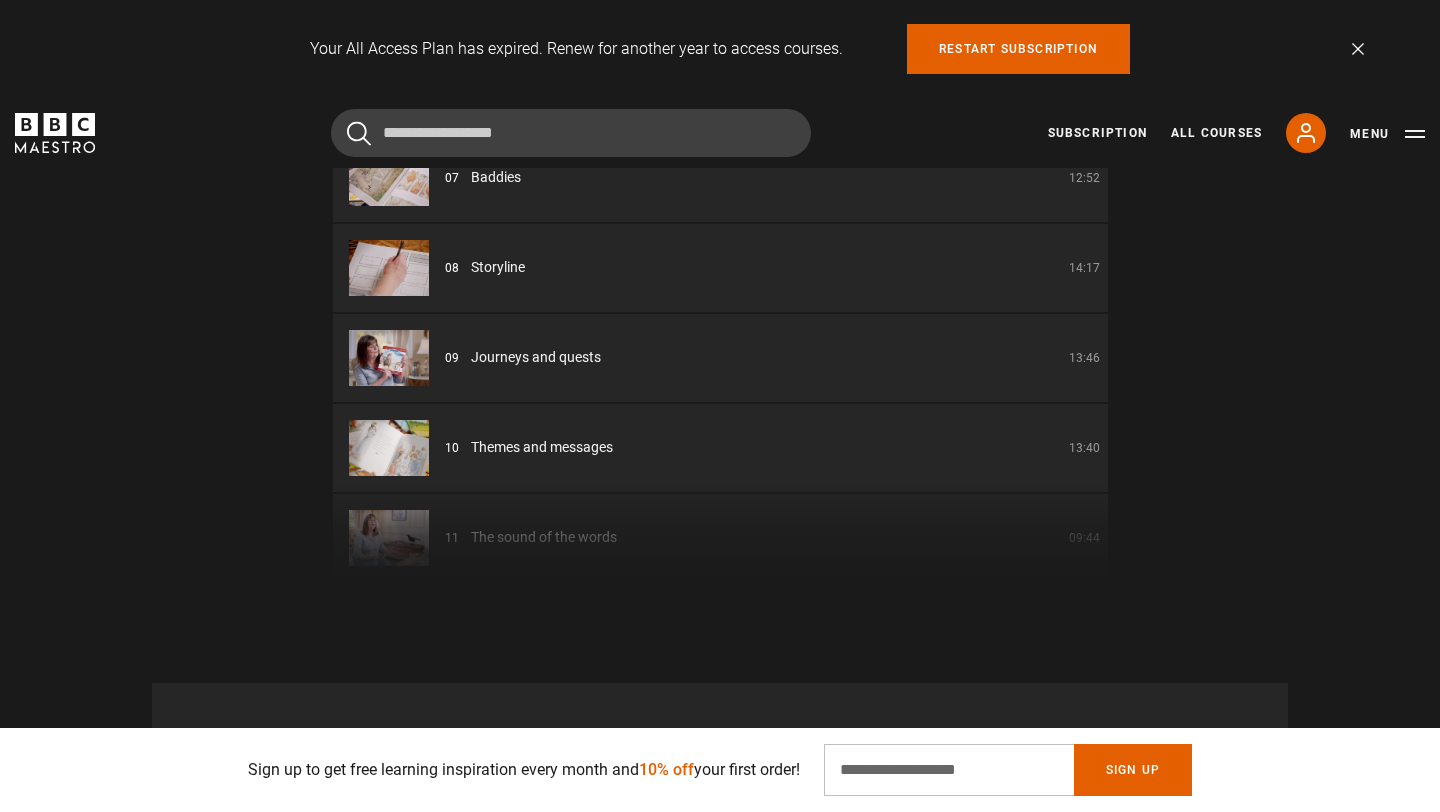 click on "08
Storyline
14:17" at bounding box center [720, 268] 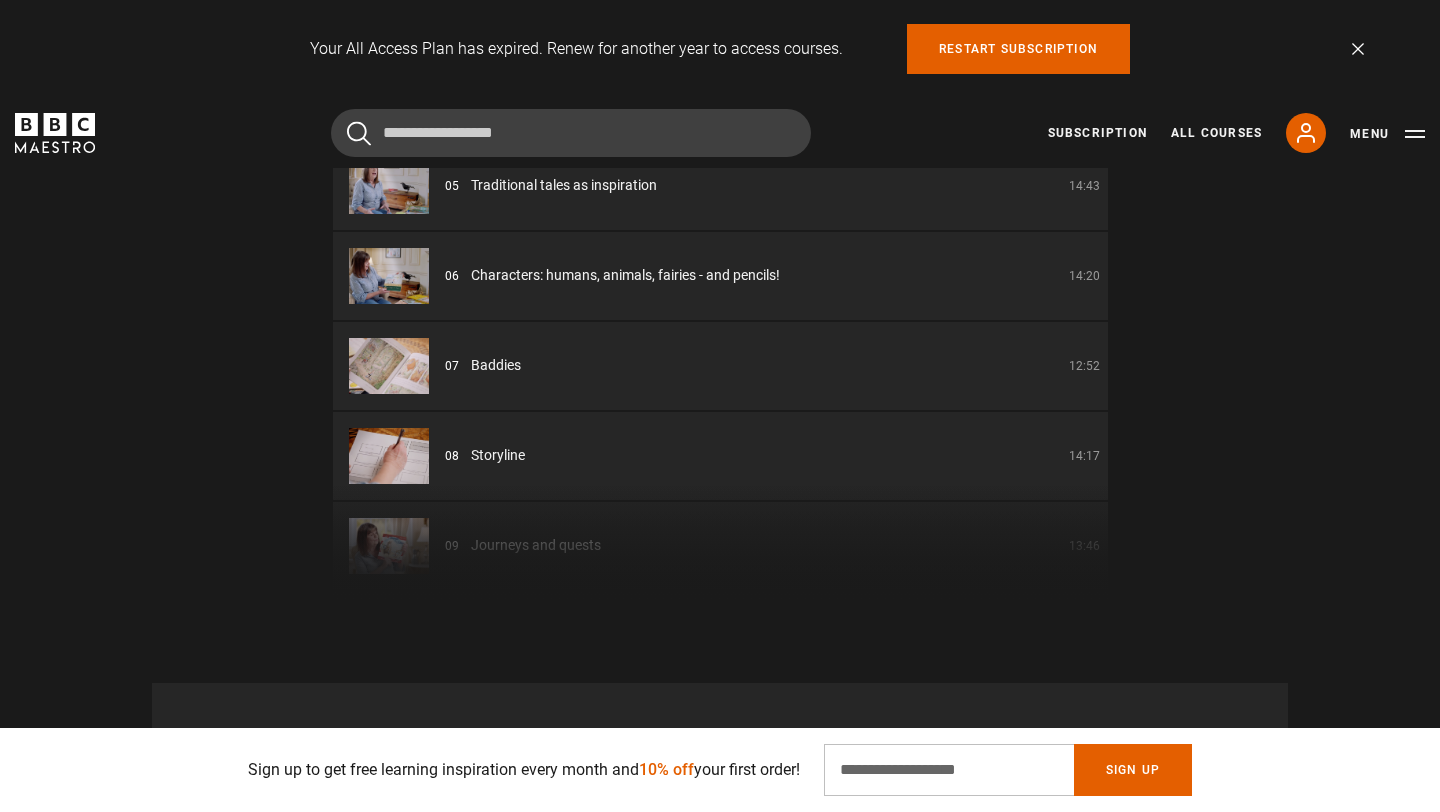 scroll, scrollTop: 0, scrollLeft: 0, axis: both 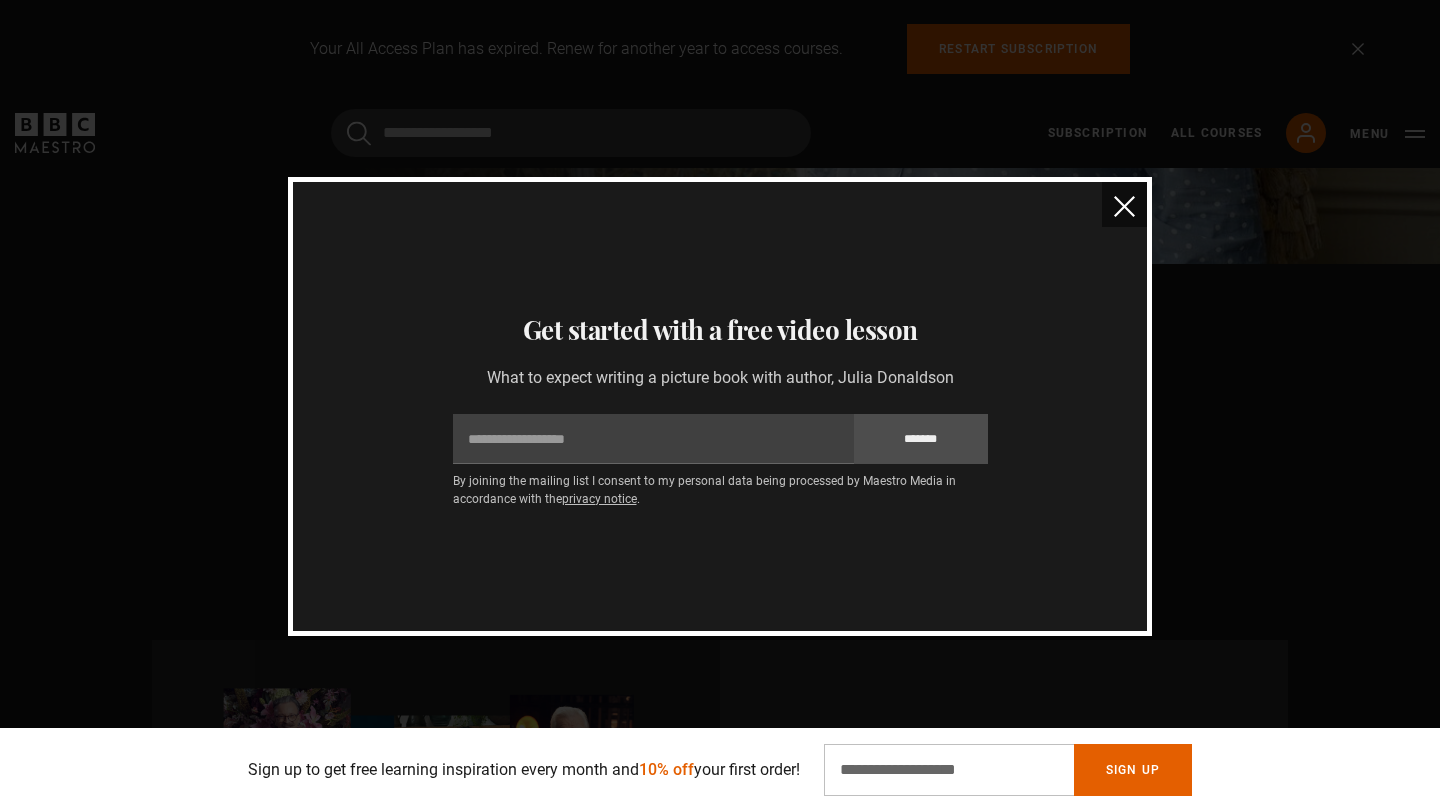 click at bounding box center (1124, 206) 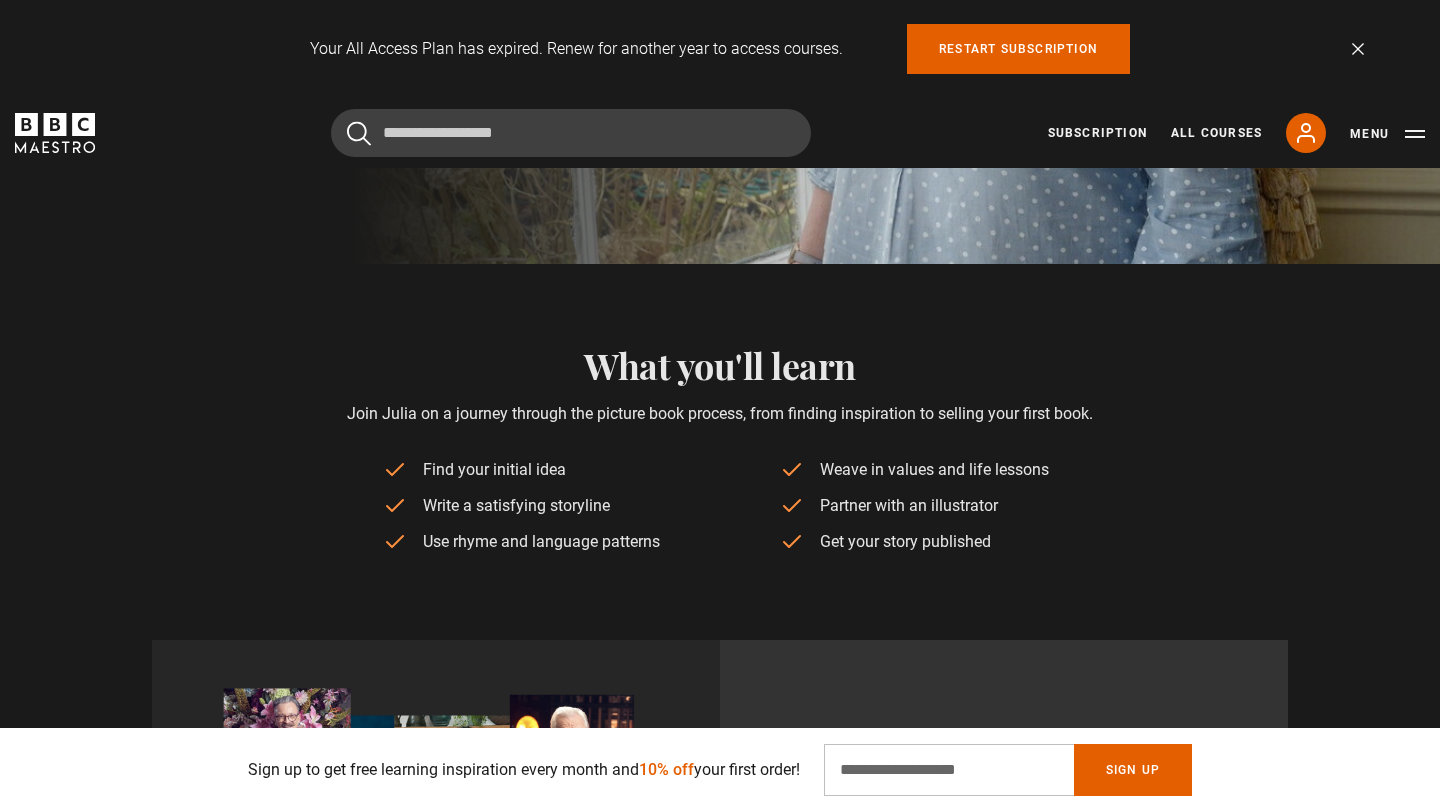 scroll 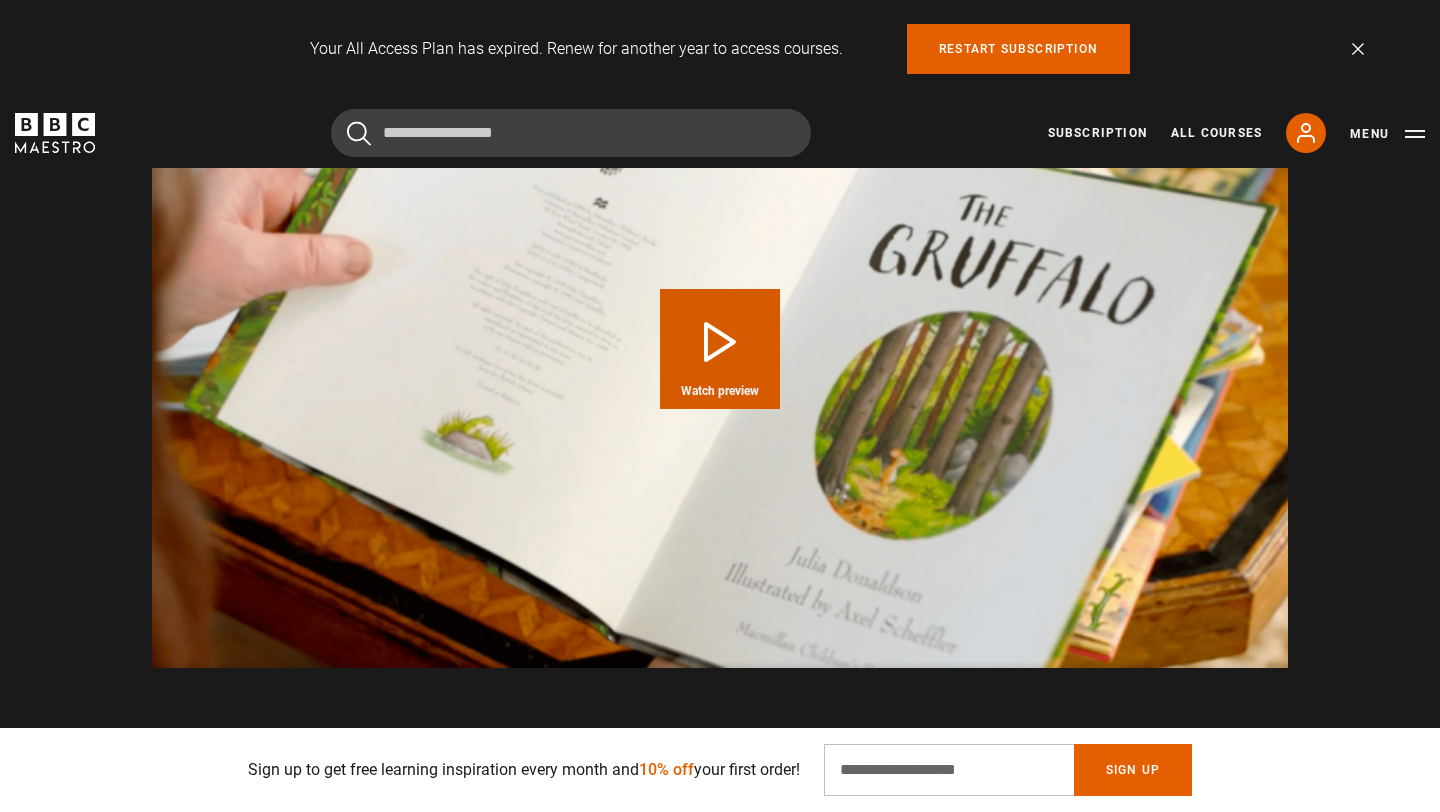 click on "Play Course overview for Writing Children's Picture Books with Julia Donaldson Watch preview" at bounding box center [720, 349] 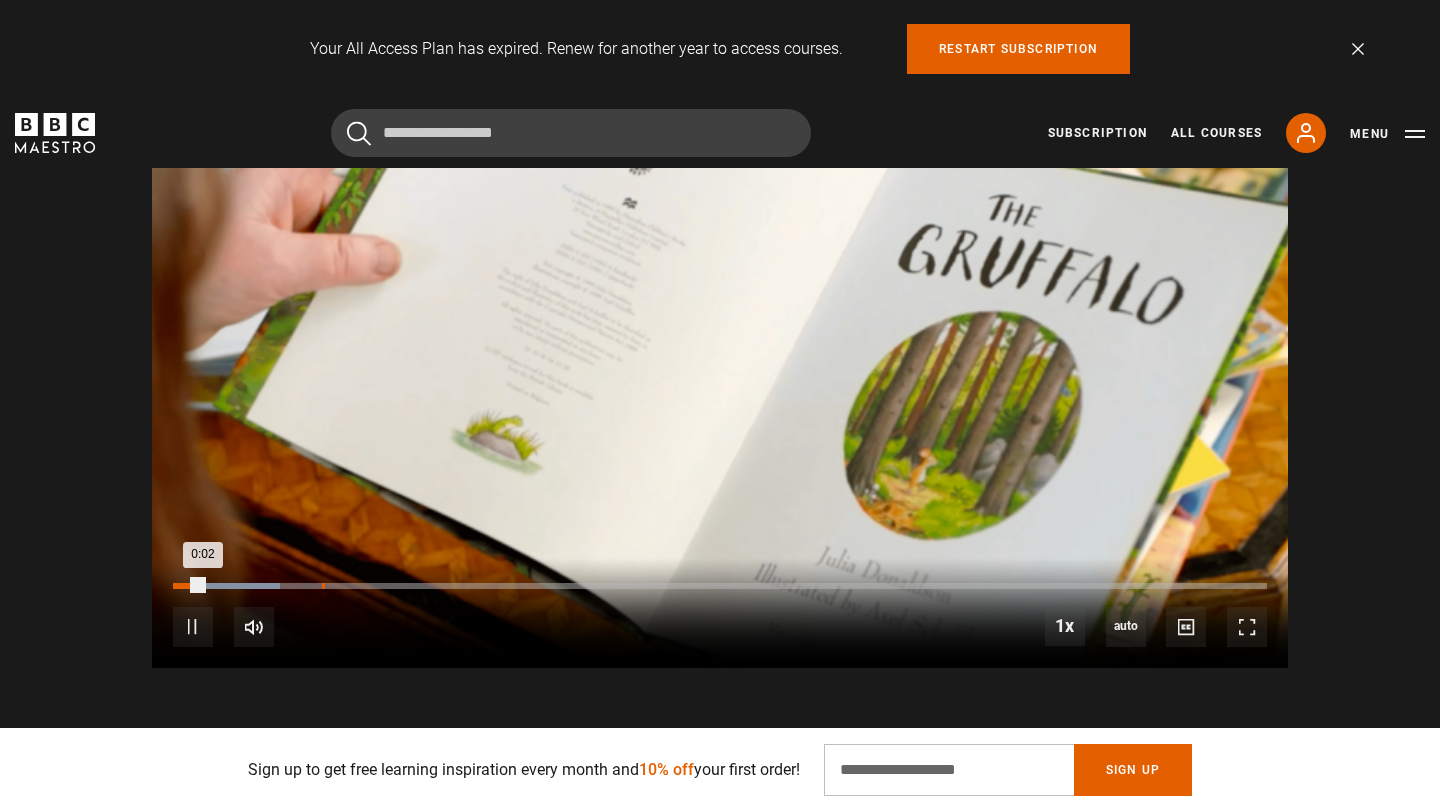 click on "0:13" at bounding box center [323, 586] 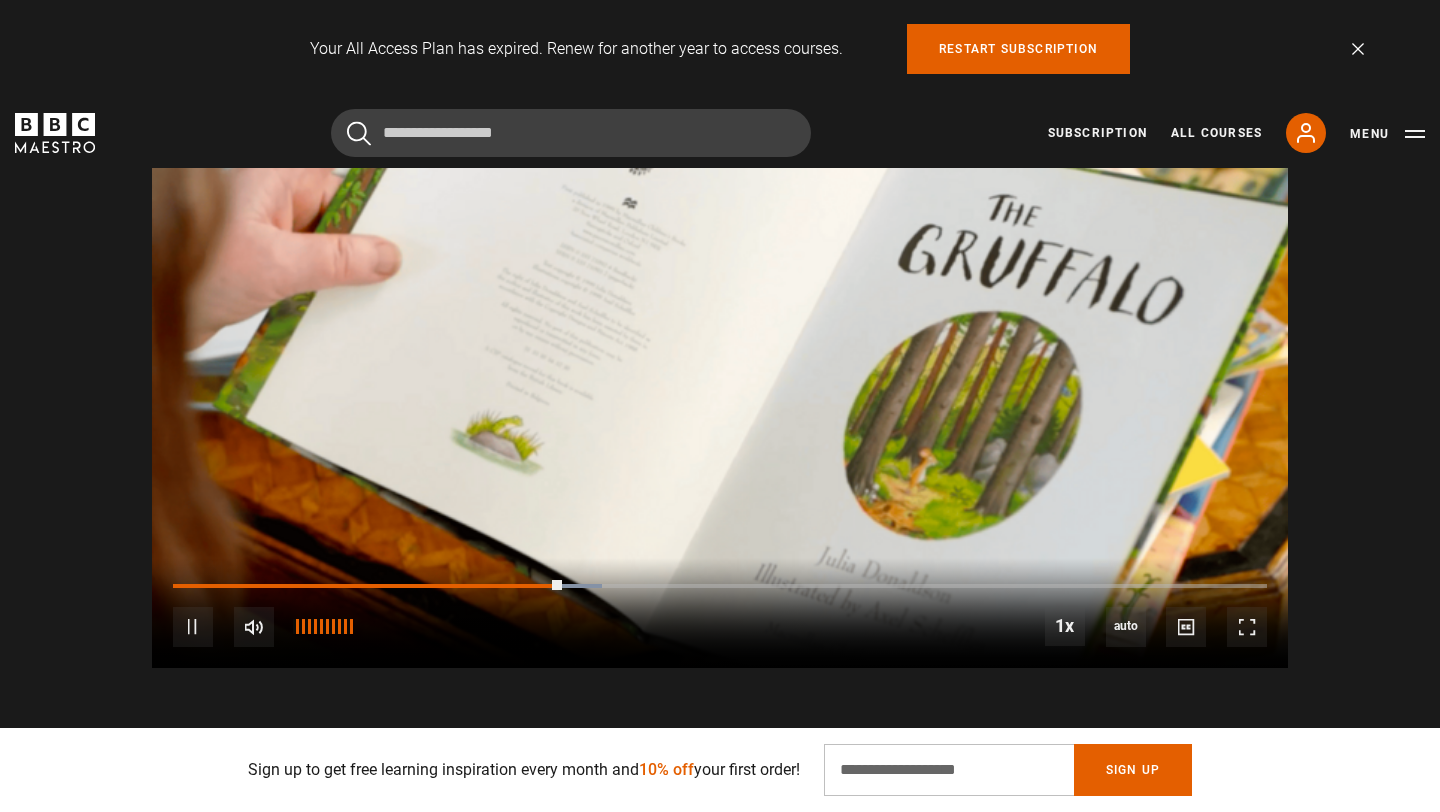 scroll, scrollTop: 0, scrollLeft: 3930, axis: horizontal 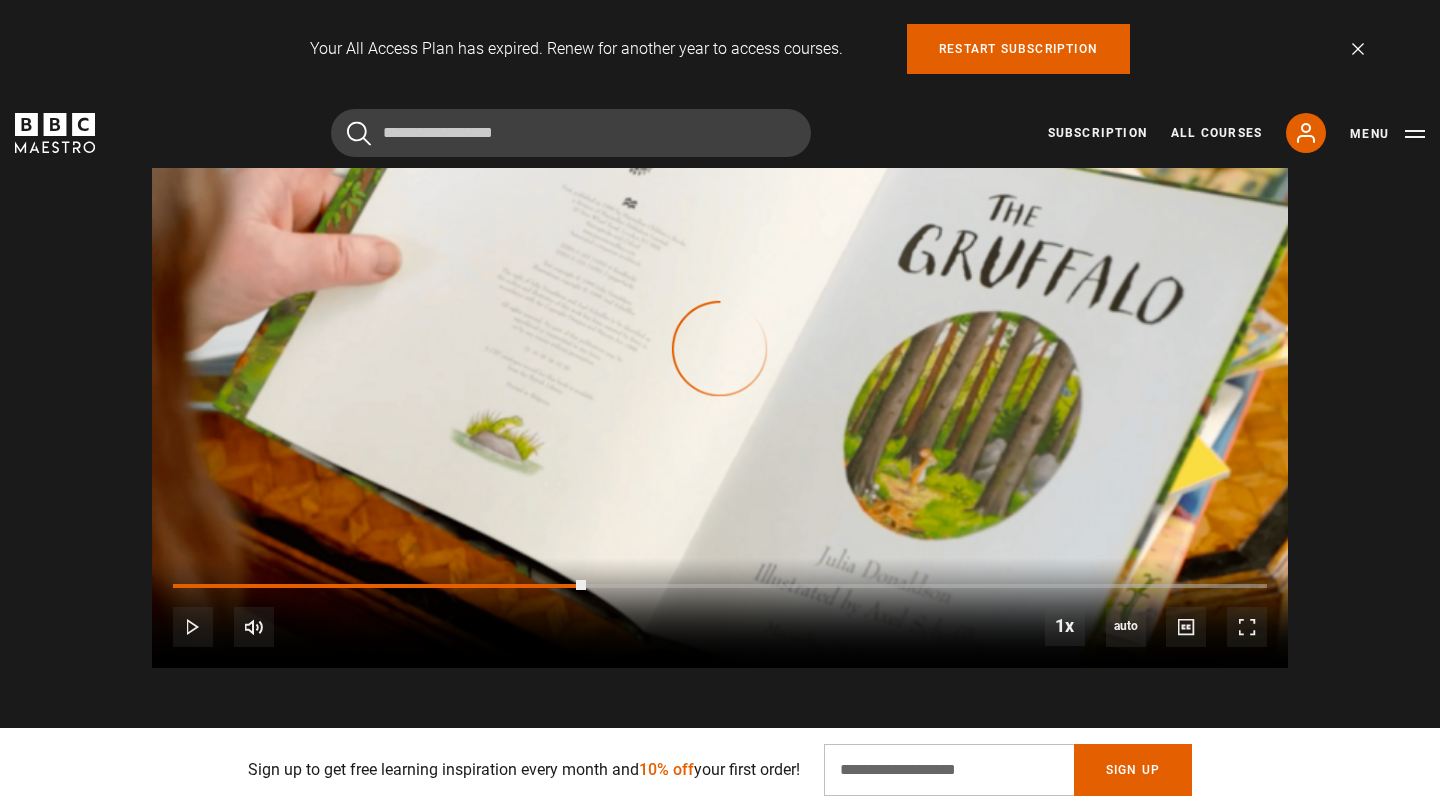 drag, startPoint x: 586, startPoint y: 585, endPoint x: 153, endPoint y: 567, distance: 433.37396 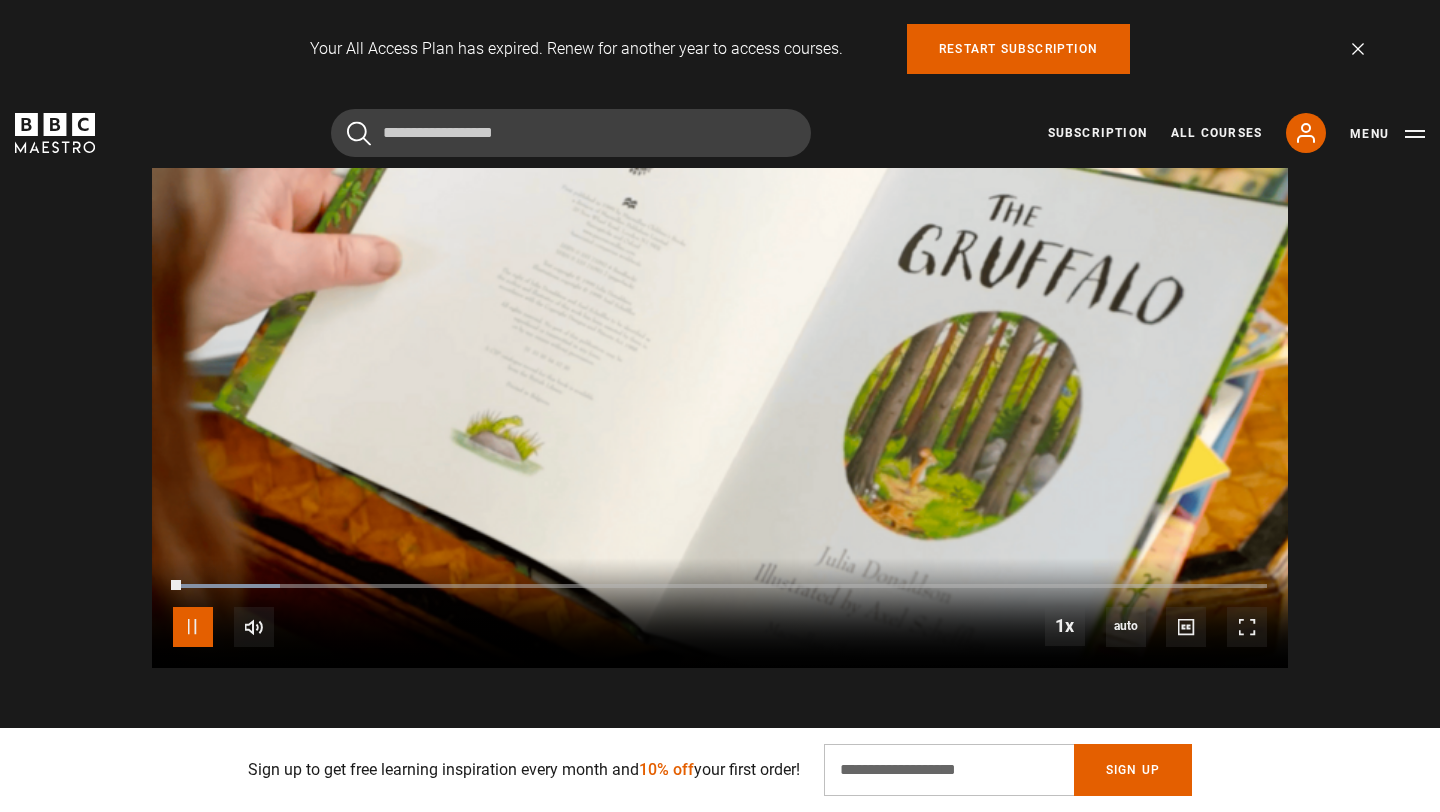 click at bounding box center (193, 627) 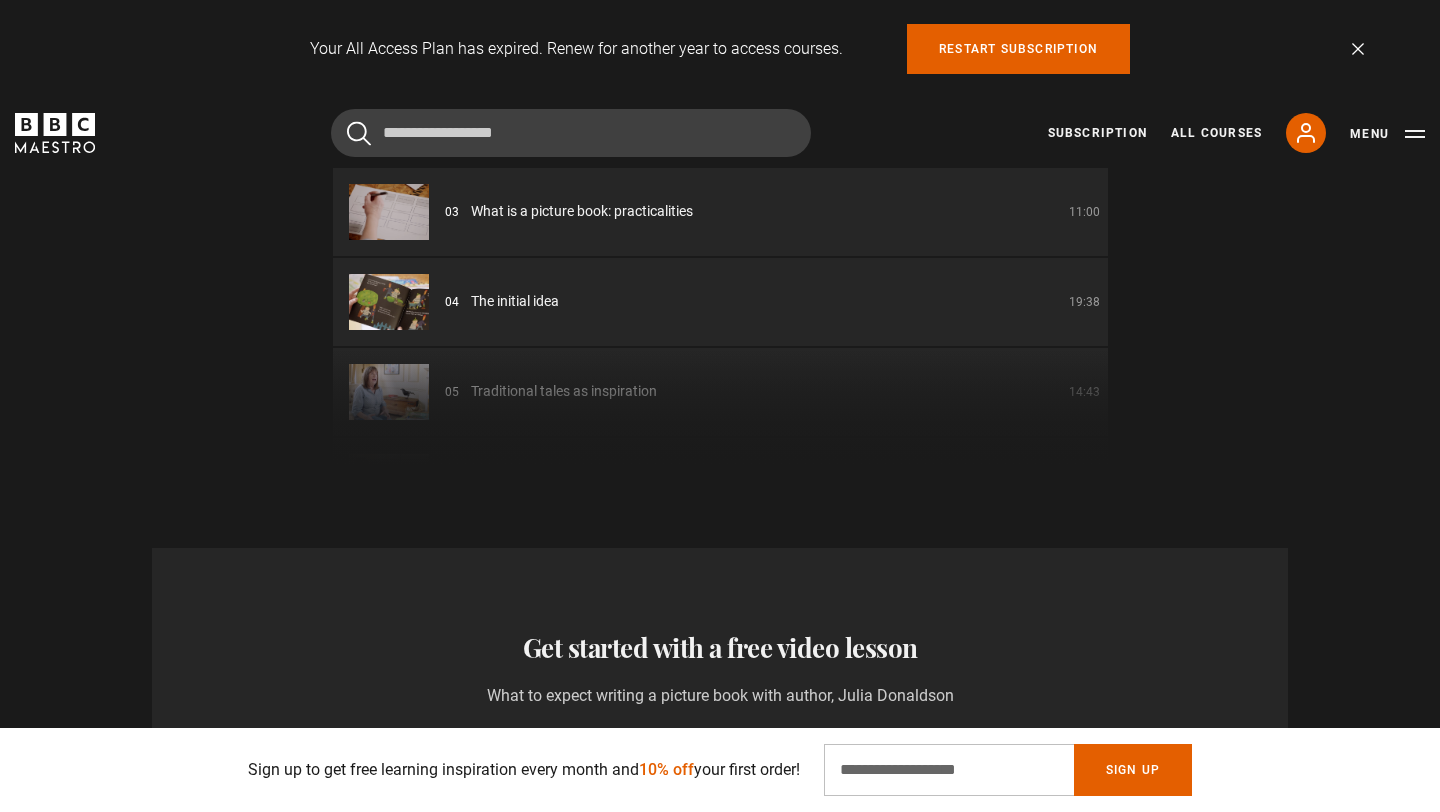 scroll, scrollTop: 2903, scrollLeft: 0, axis: vertical 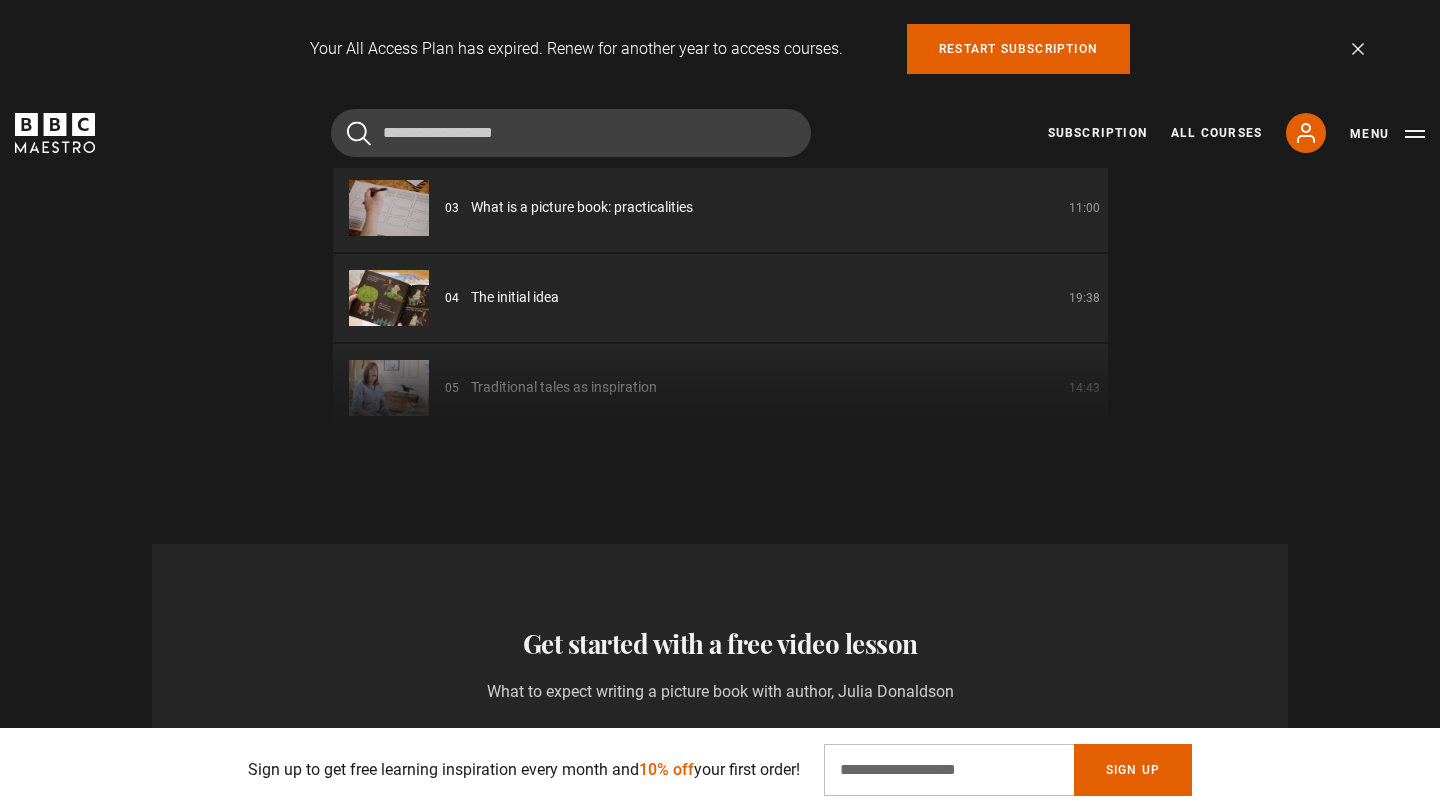 click on "The initial idea" at bounding box center [515, 297] 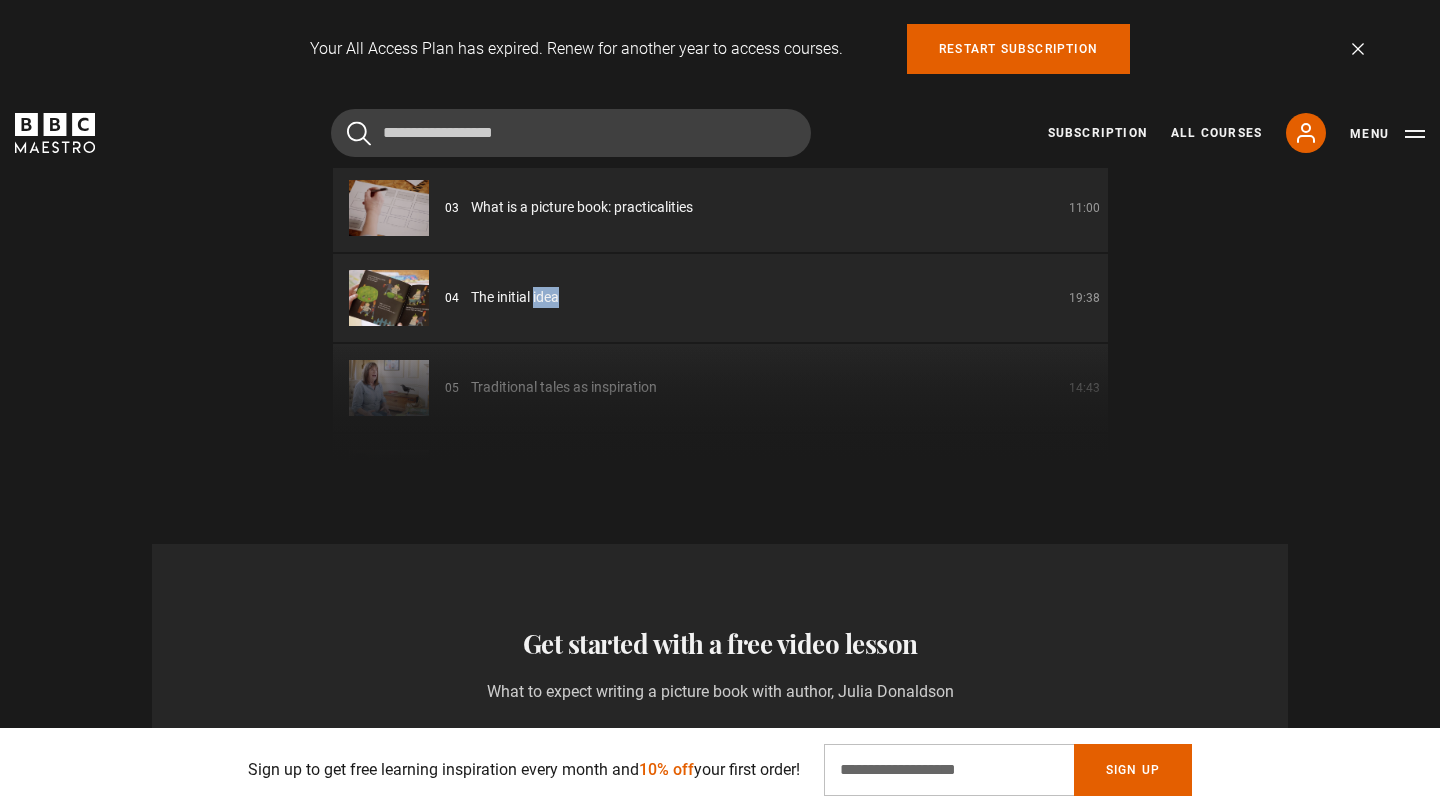 click on "The initial idea" at bounding box center (515, 297) 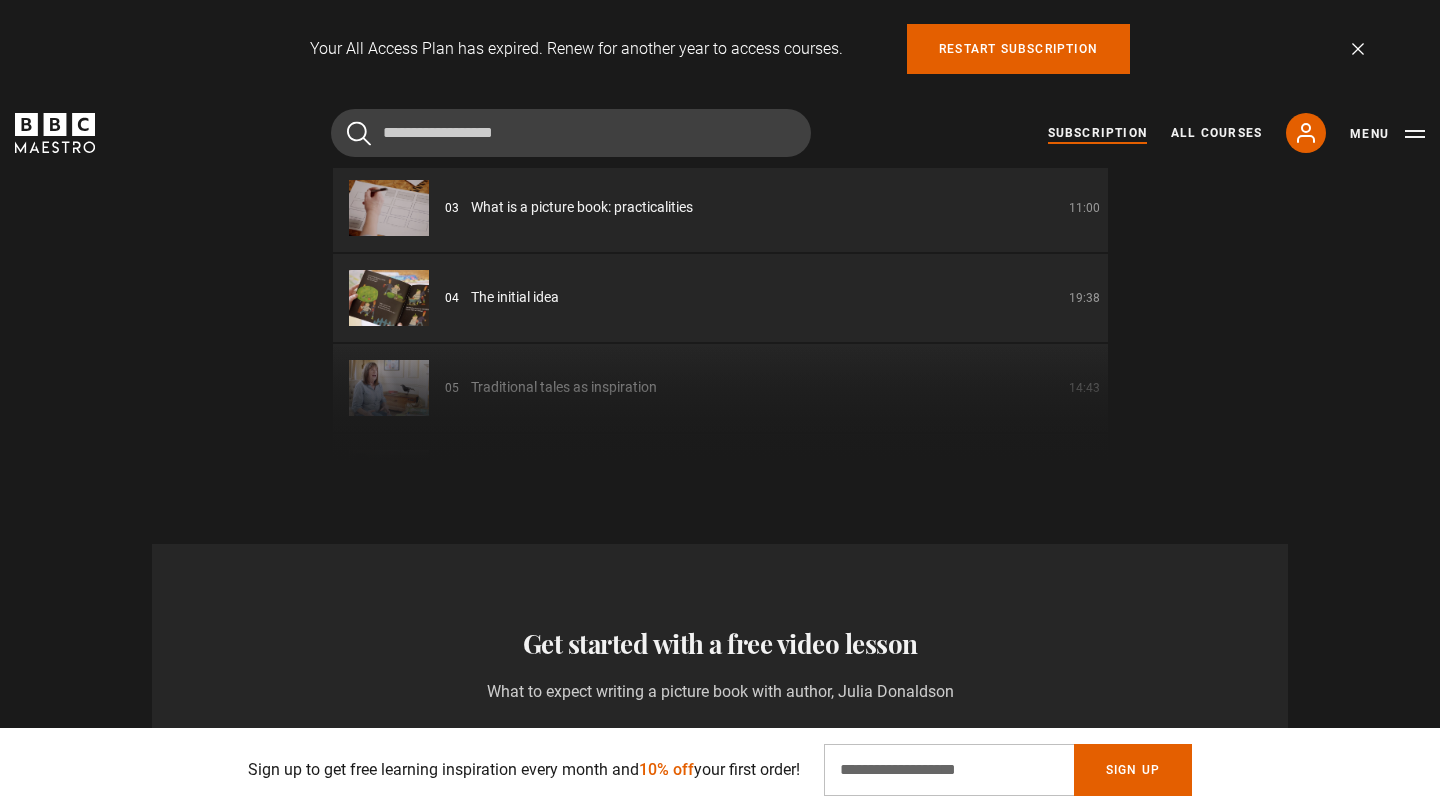 scroll, scrollTop: 0, scrollLeft: 4192, axis: horizontal 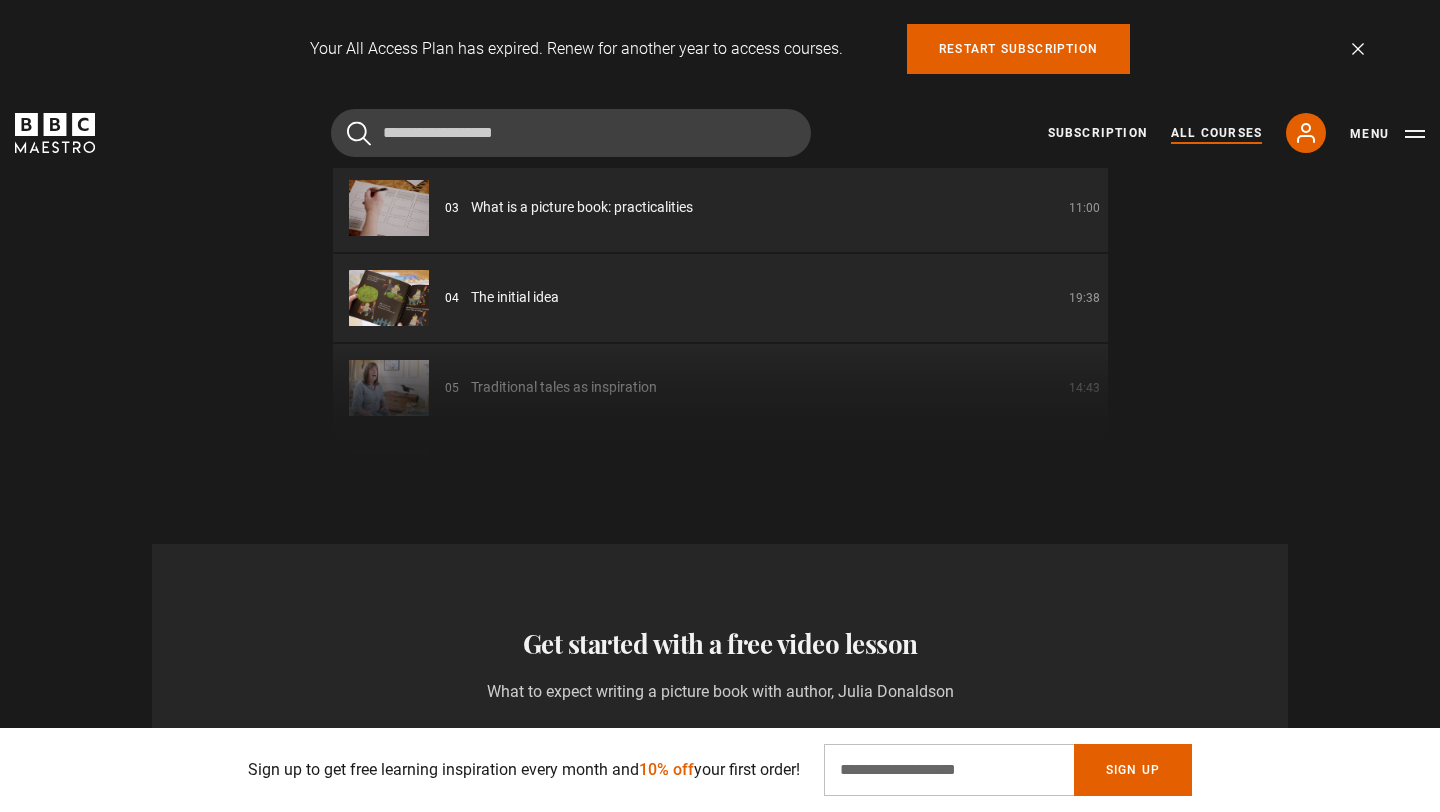 click on "All Courses" at bounding box center (1216, 133) 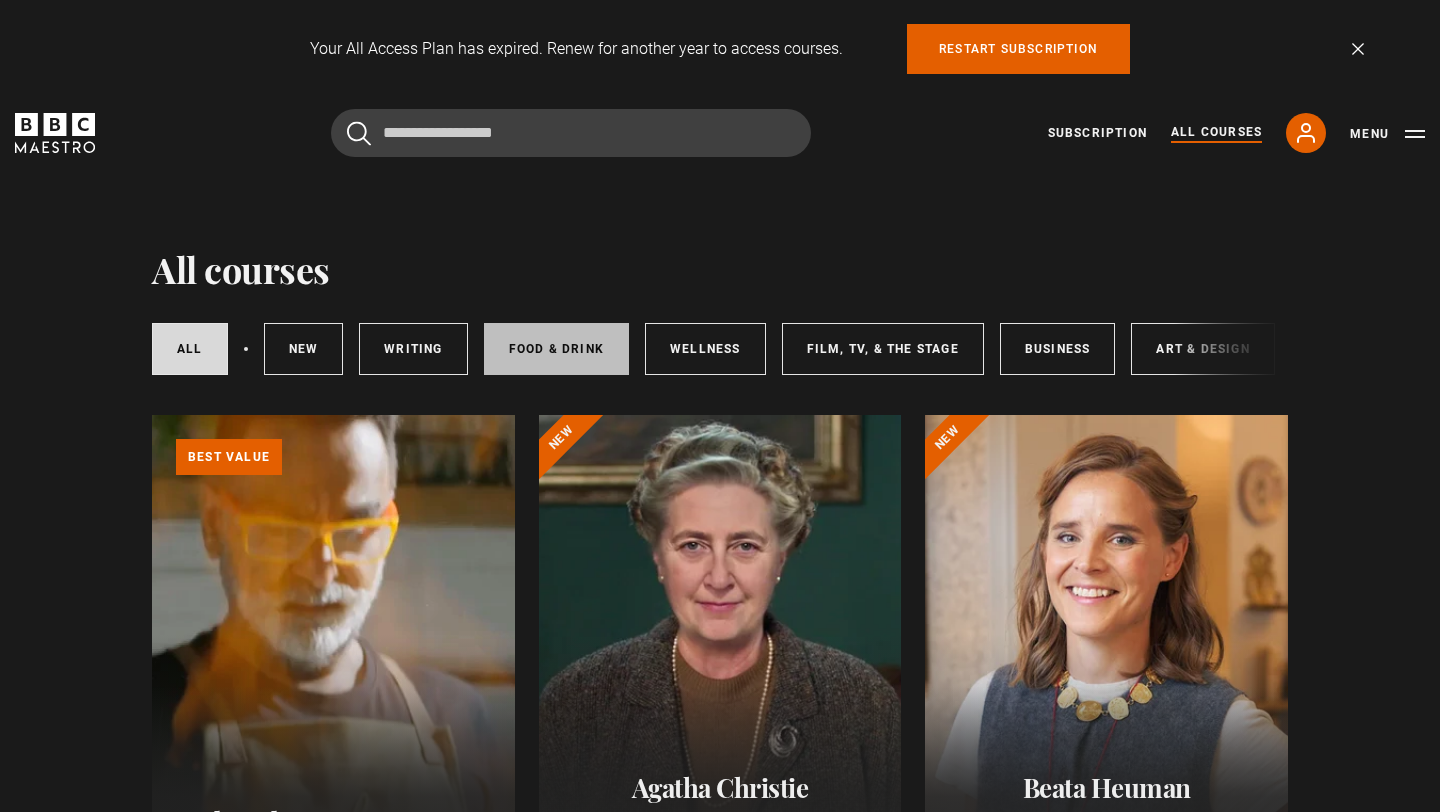 scroll, scrollTop: 35, scrollLeft: 0, axis: vertical 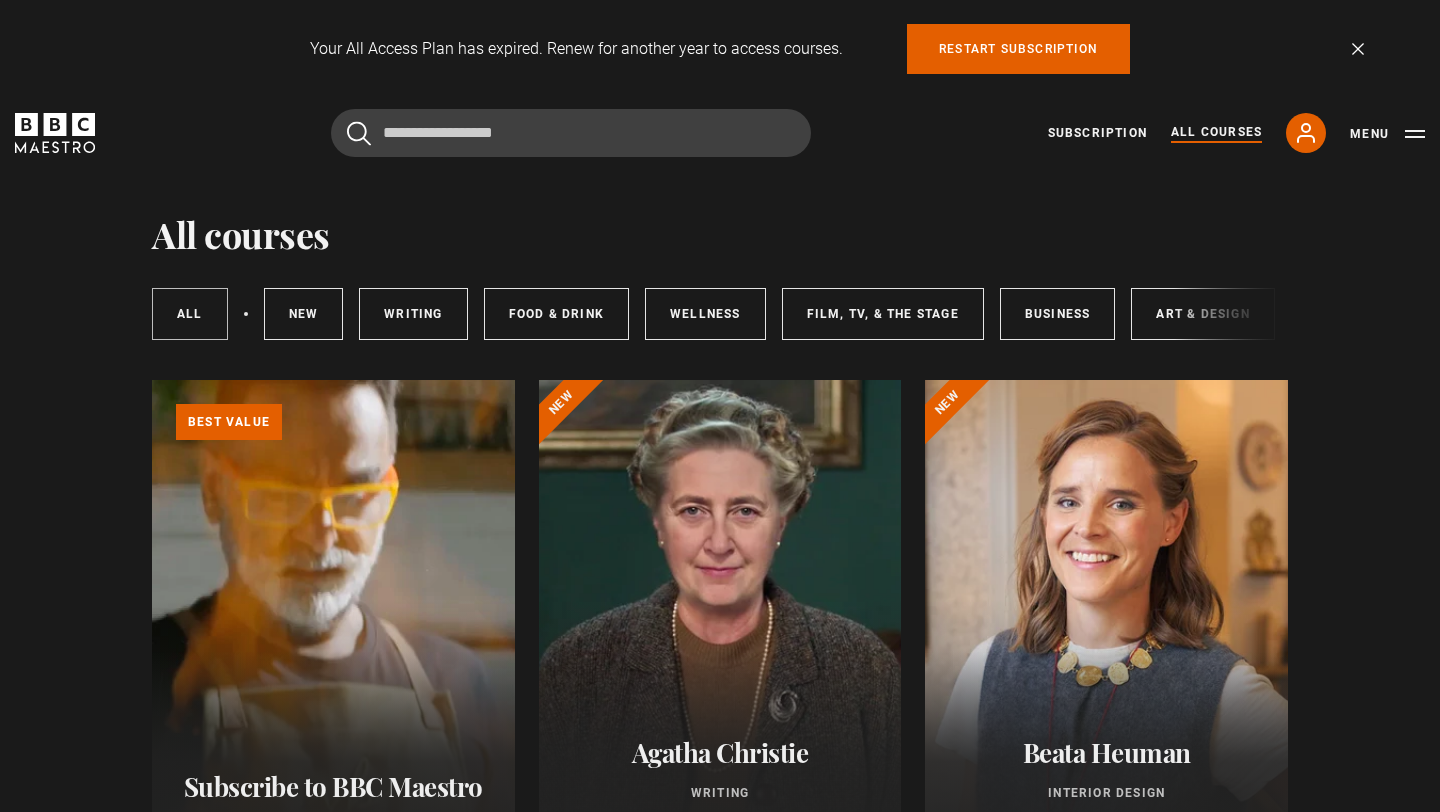 click on "All courses" at bounding box center (190, 314) 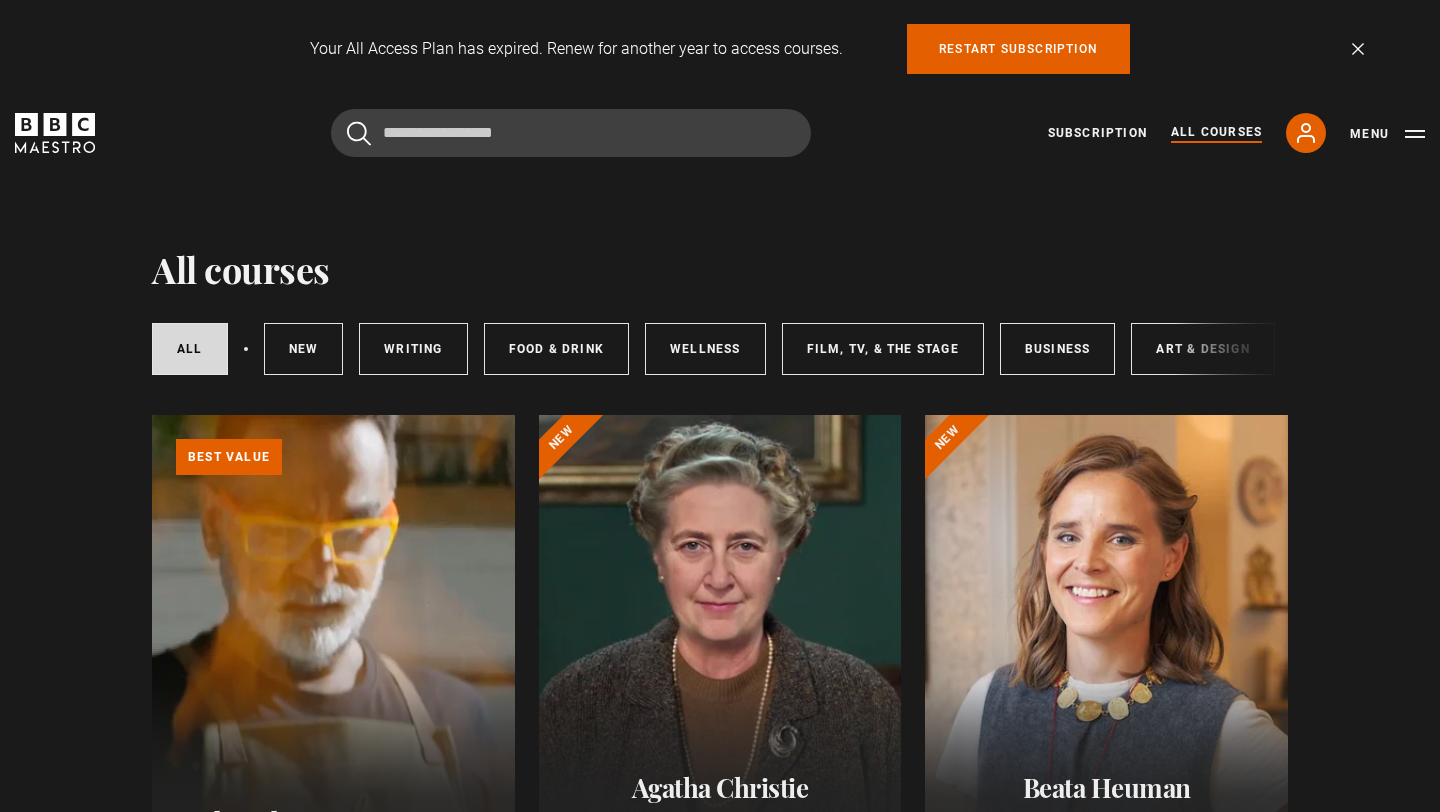 scroll, scrollTop: 0, scrollLeft: 0, axis: both 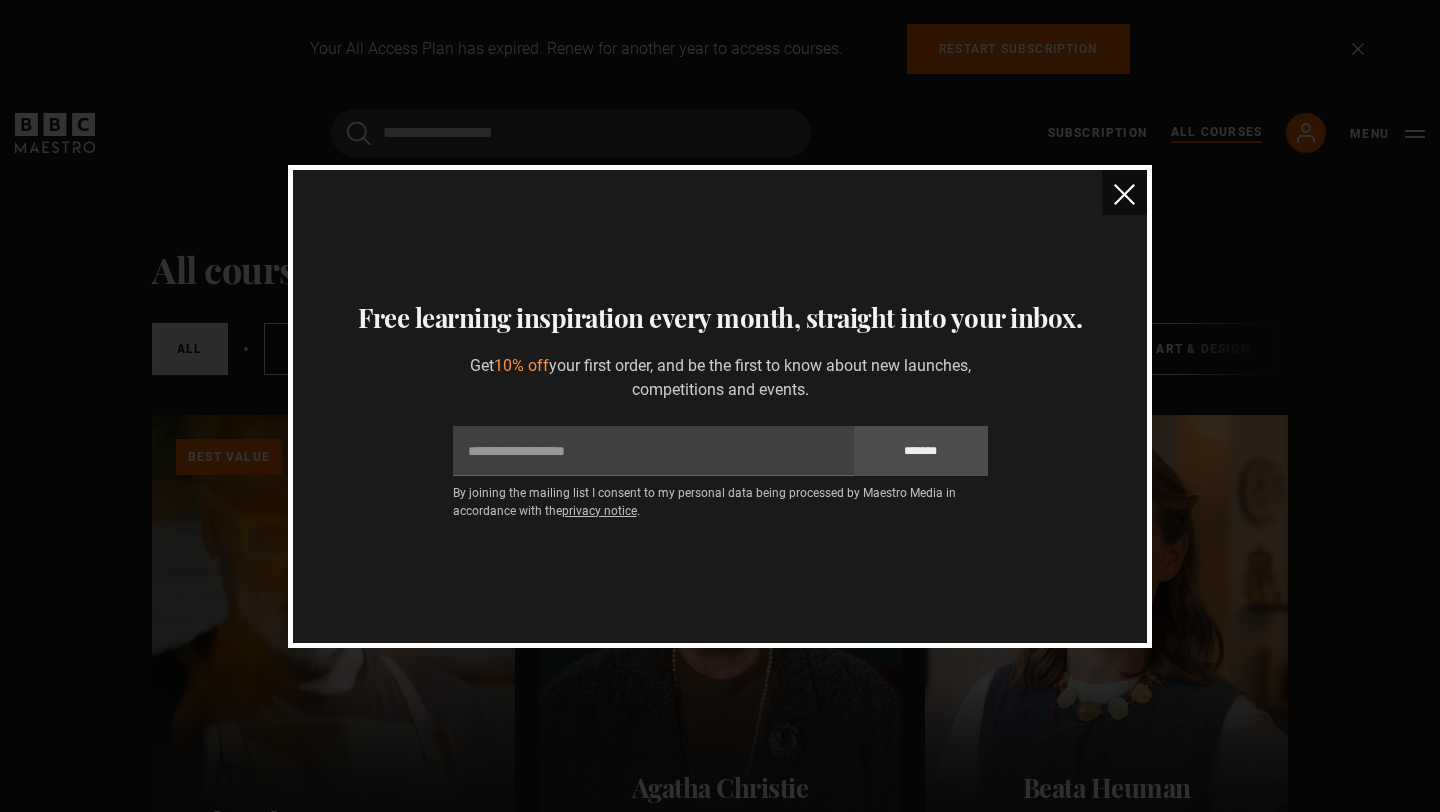 click at bounding box center (1124, 194) 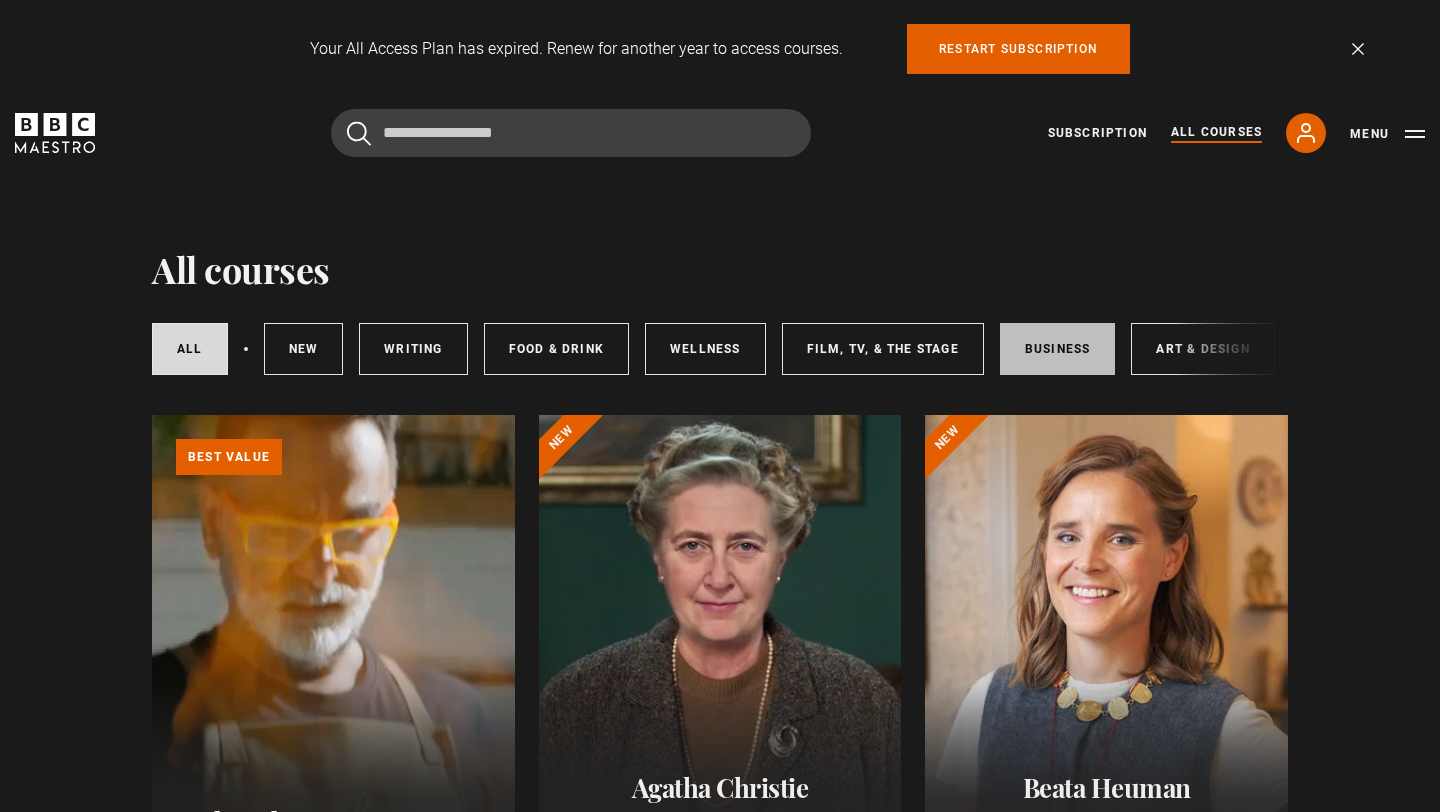 click on "Business" at bounding box center (1058, 349) 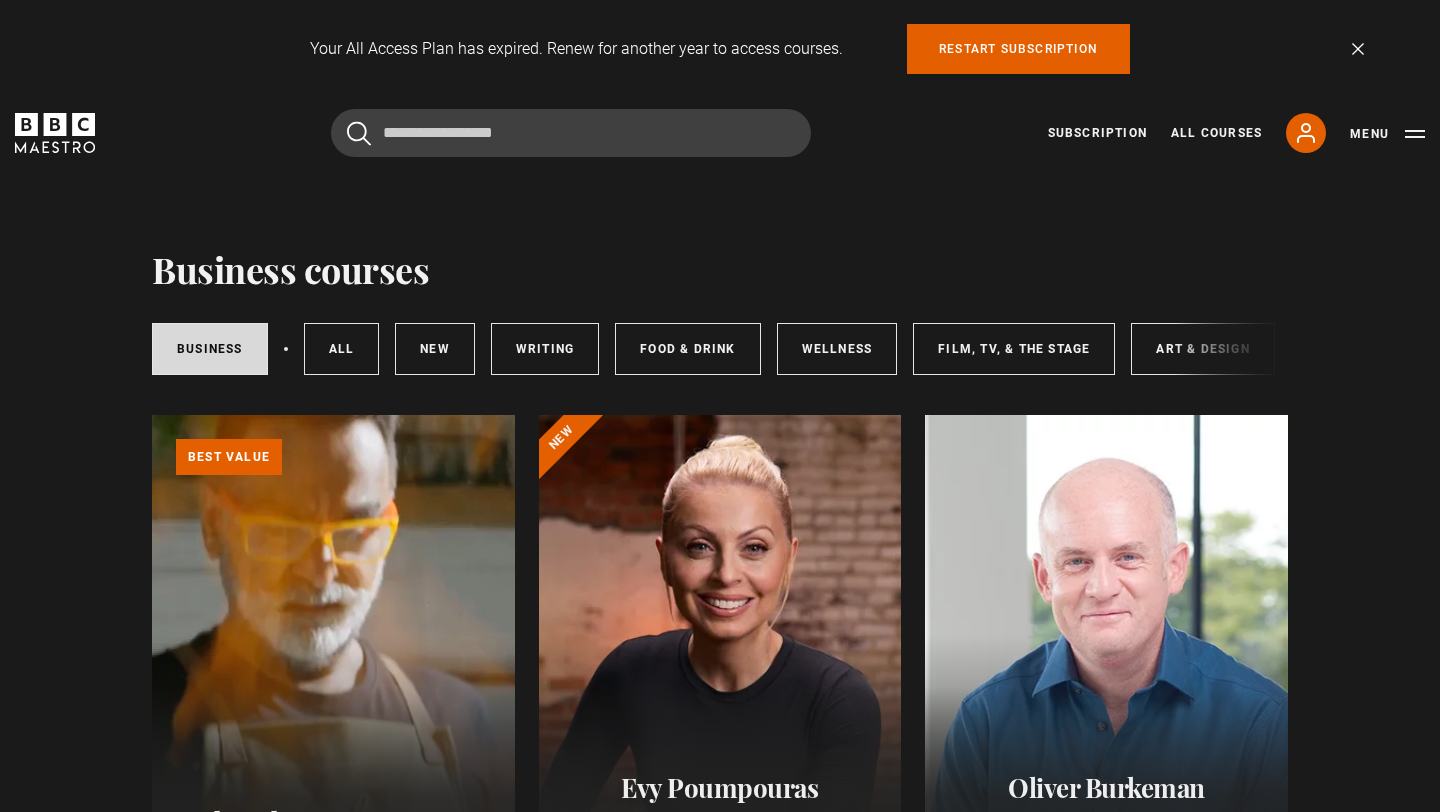 scroll, scrollTop: 0, scrollLeft: 0, axis: both 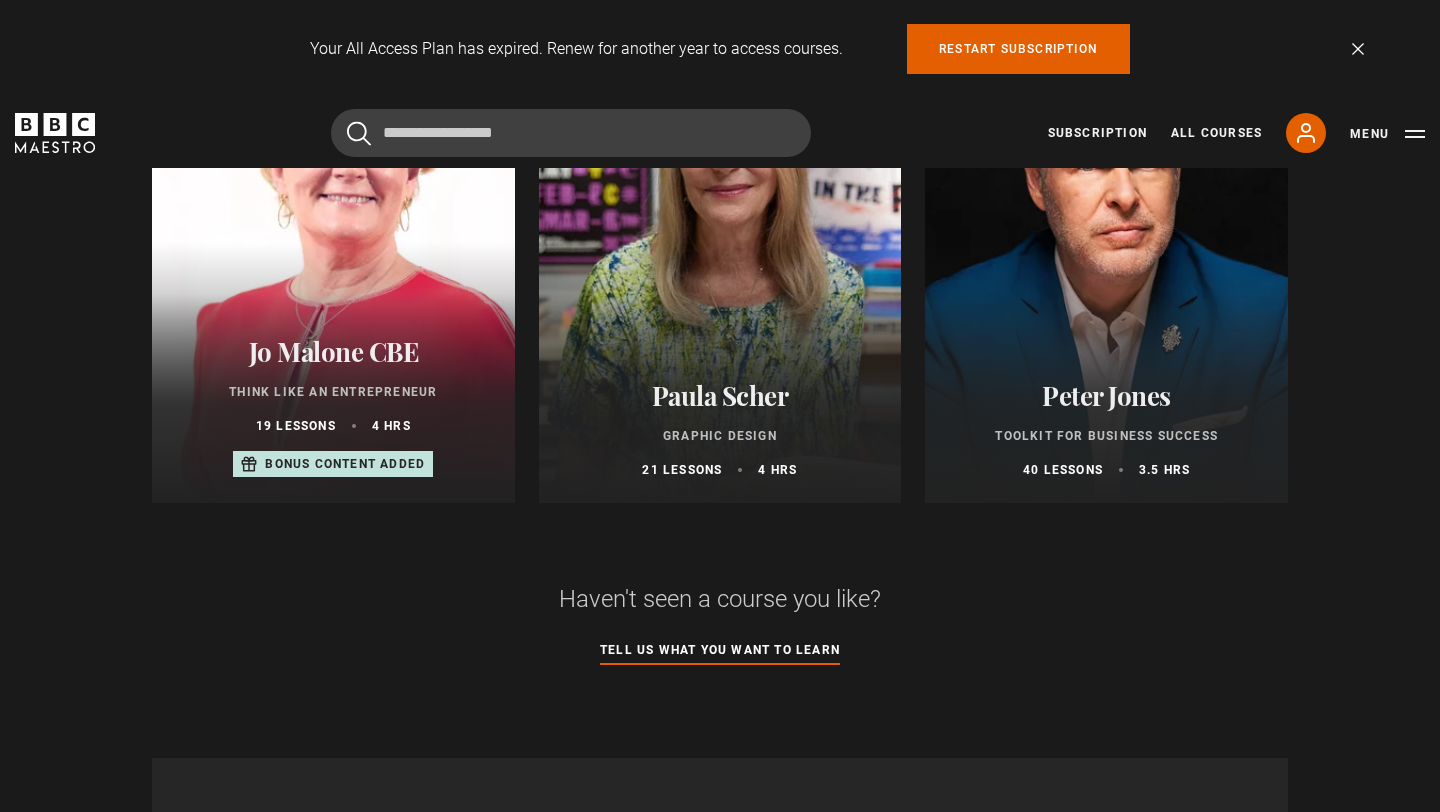 click on "Jo Malone CBE
Think Like an Entrepreneur
19 lessons
4 hrs
Bonus content added" at bounding box center (333, 407) 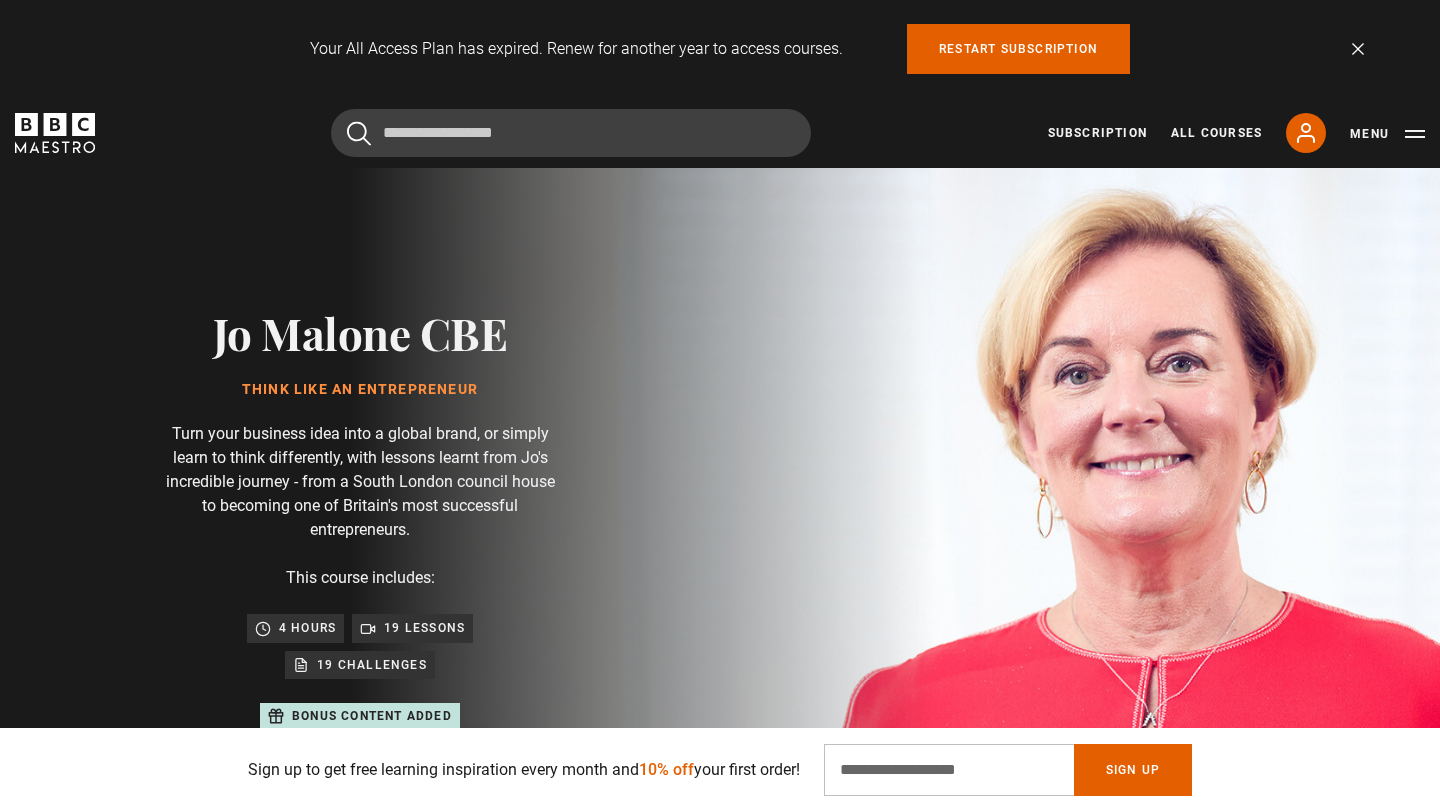 scroll, scrollTop: 45, scrollLeft: 0, axis: vertical 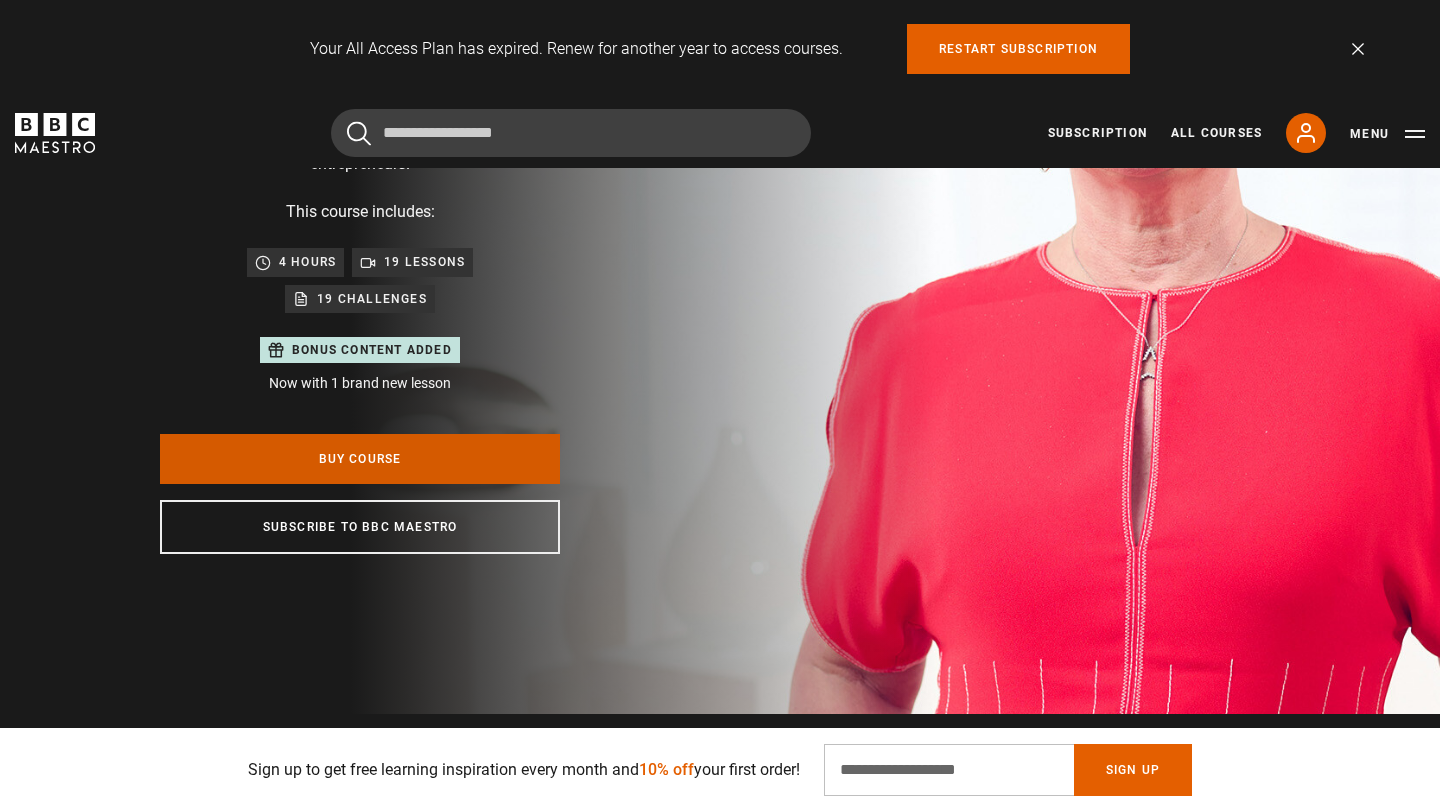click on "Buy Course" at bounding box center (360, 459) 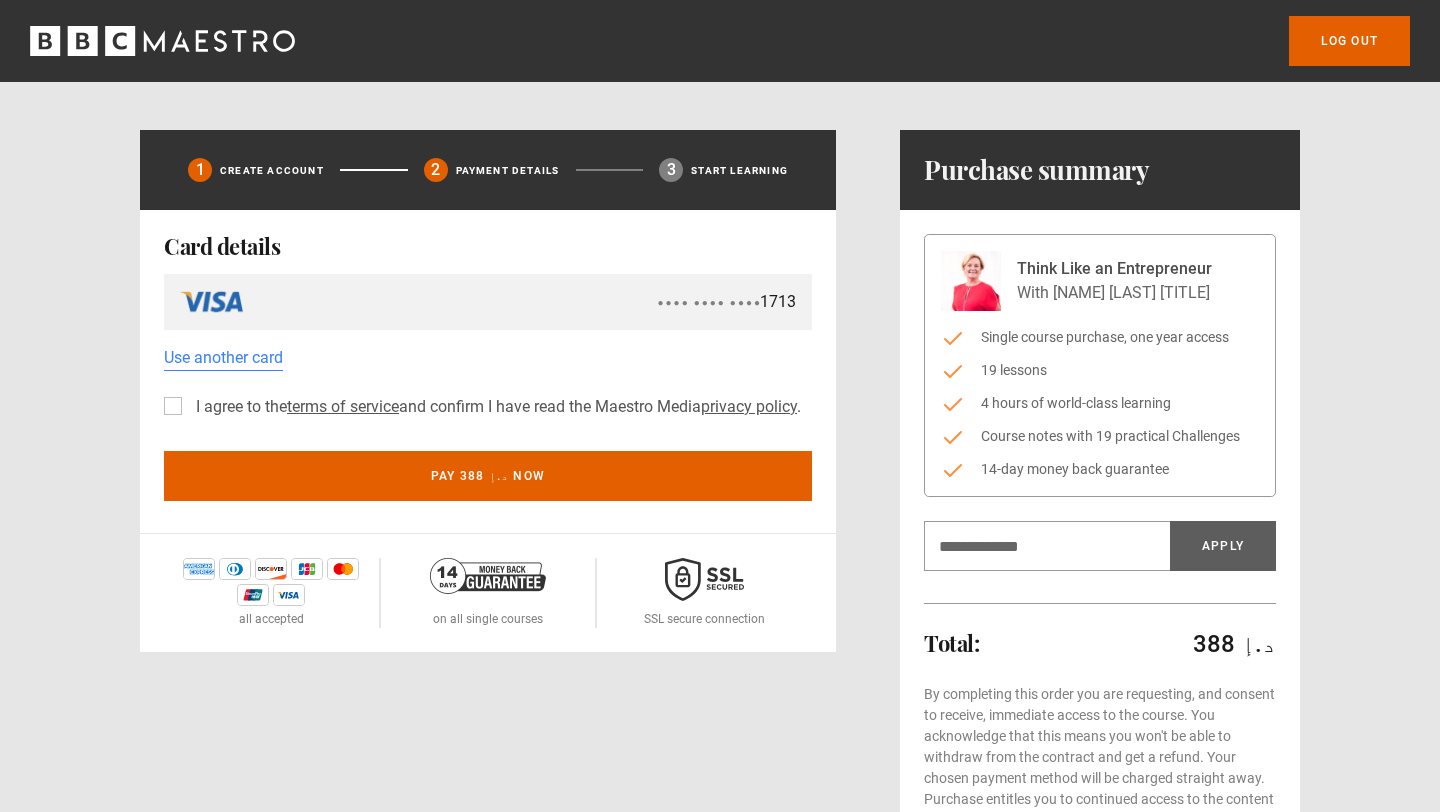 scroll, scrollTop: 0, scrollLeft: 0, axis: both 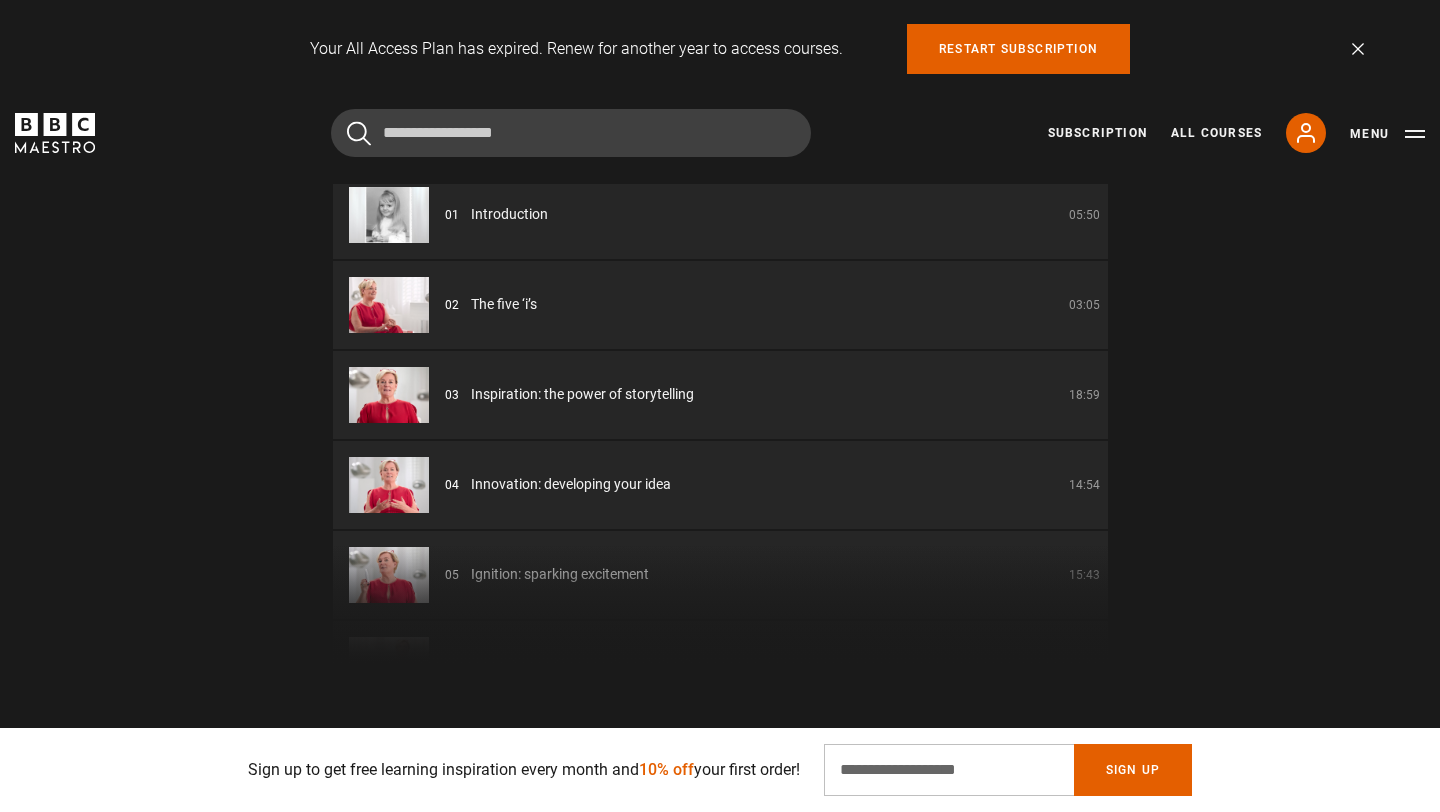 click on "The five ‘i’s" at bounding box center [504, 304] 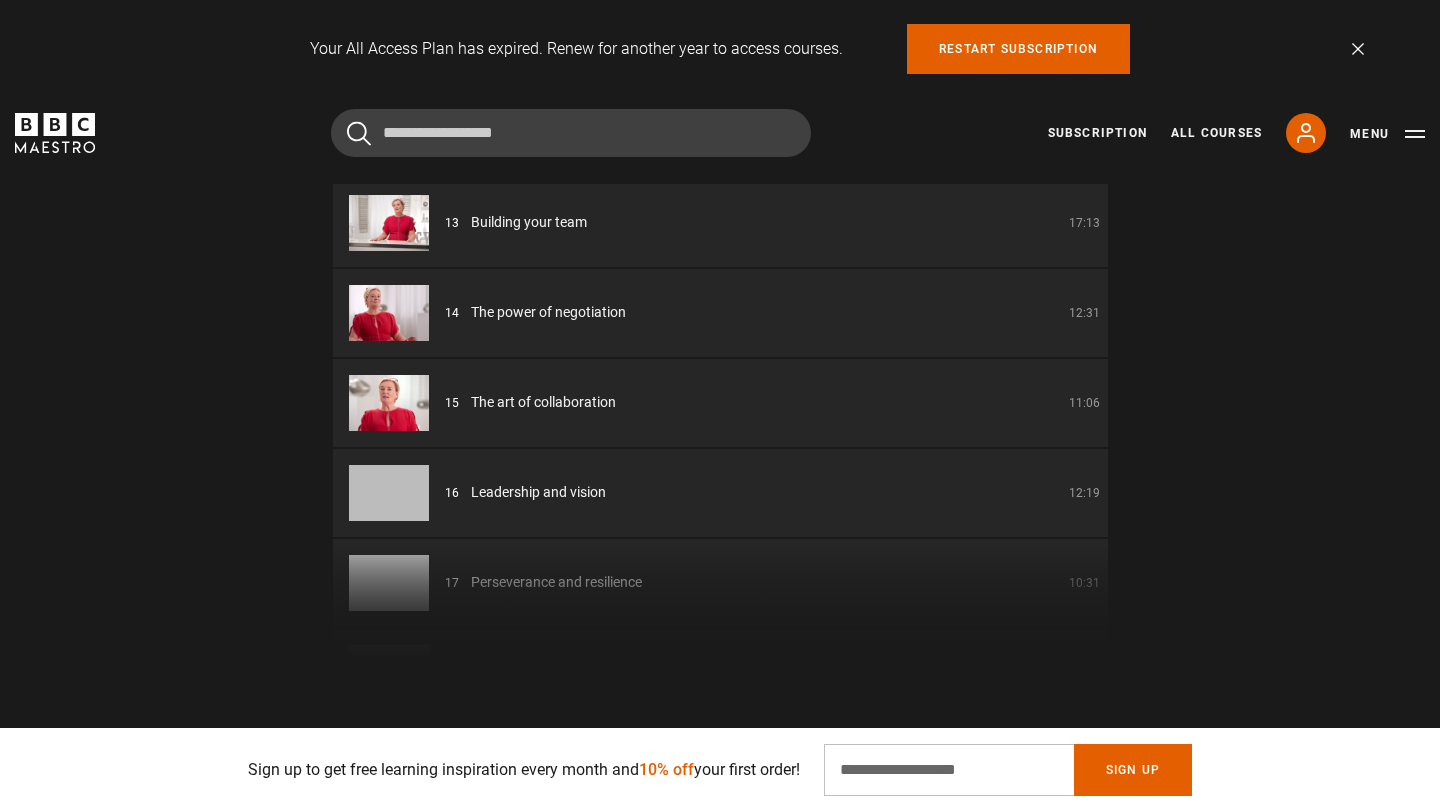 scroll, scrollTop: 1228, scrollLeft: 0, axis: vertical 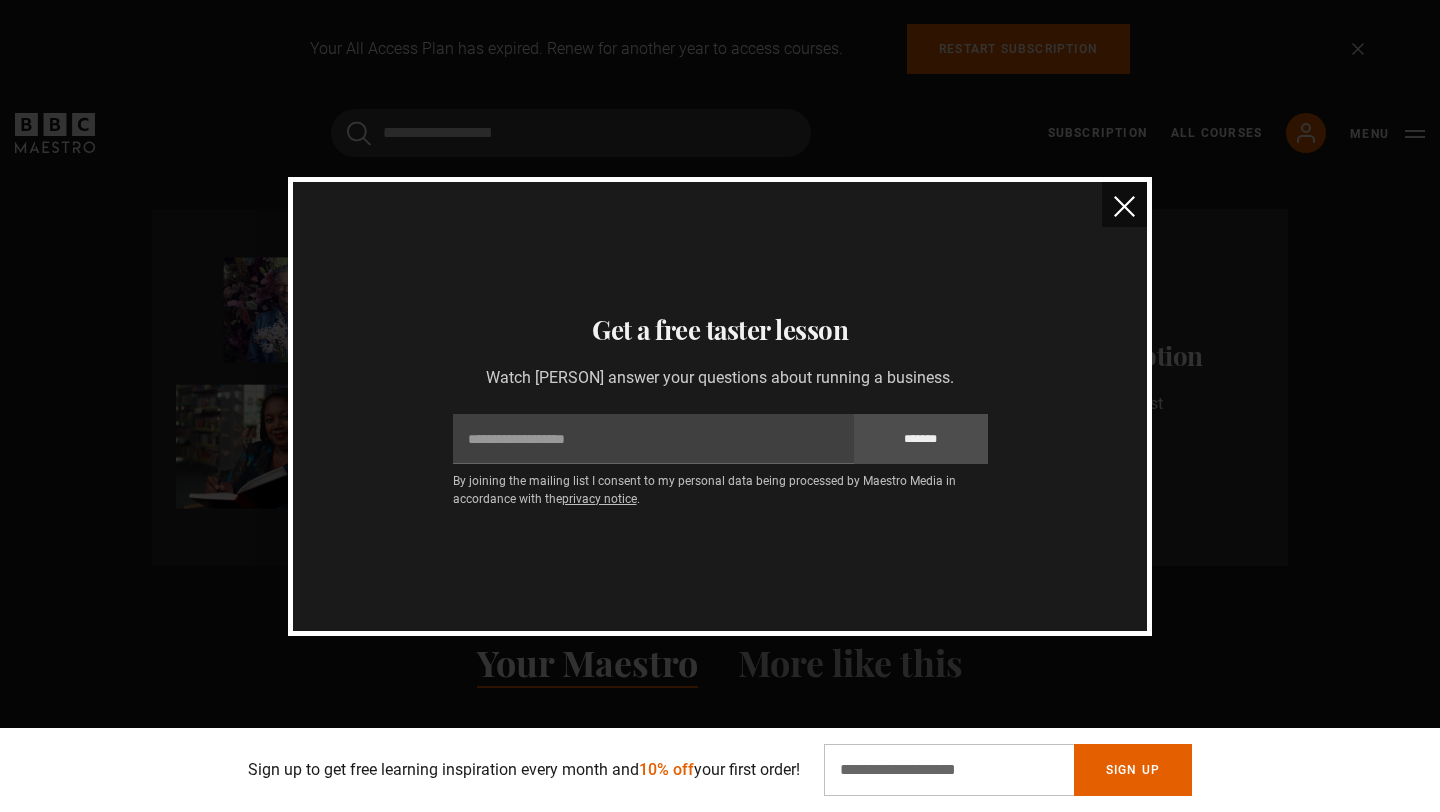 click at bounding box center [1124, 206] 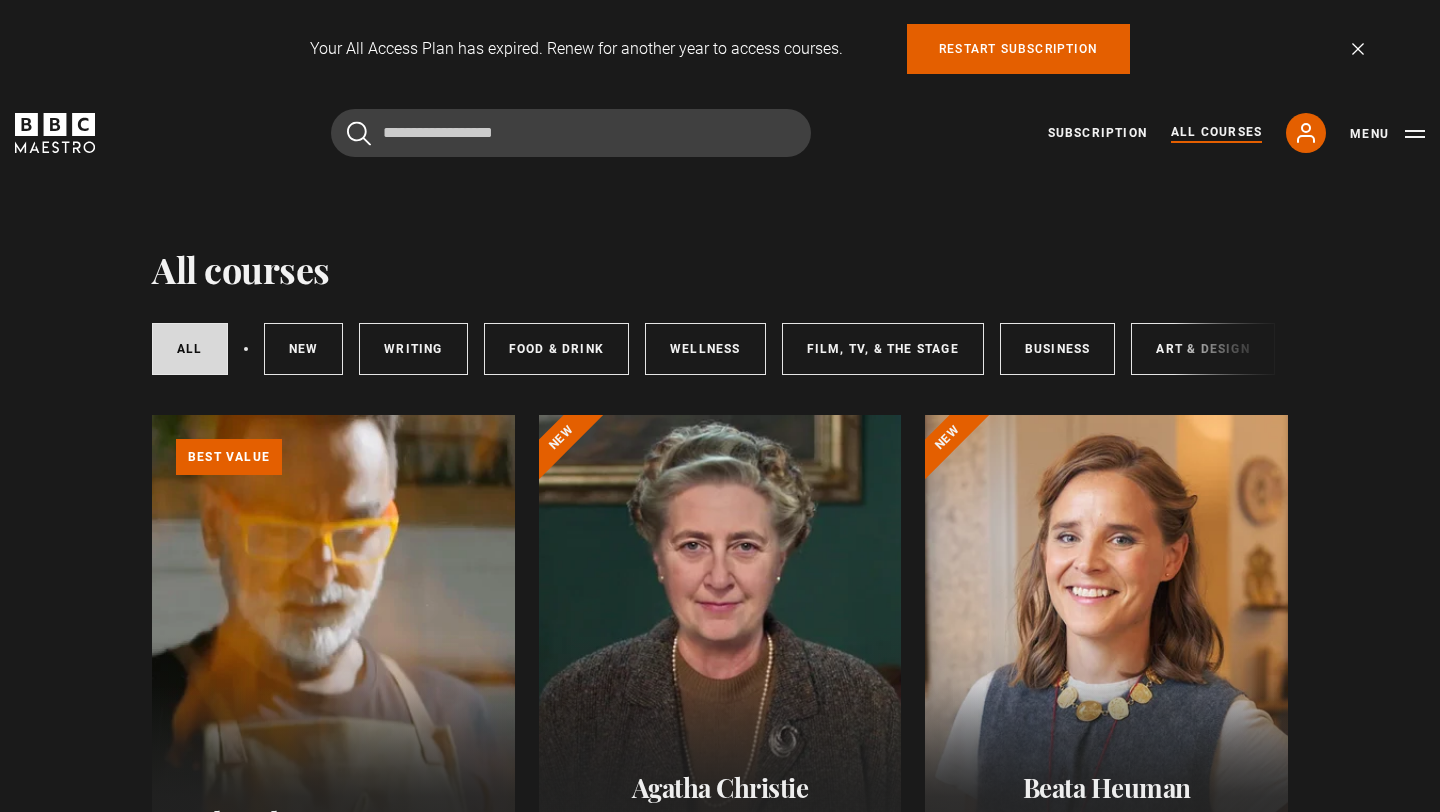 scroll, scrollTop: 0, scrollLeft: 0, axis: both 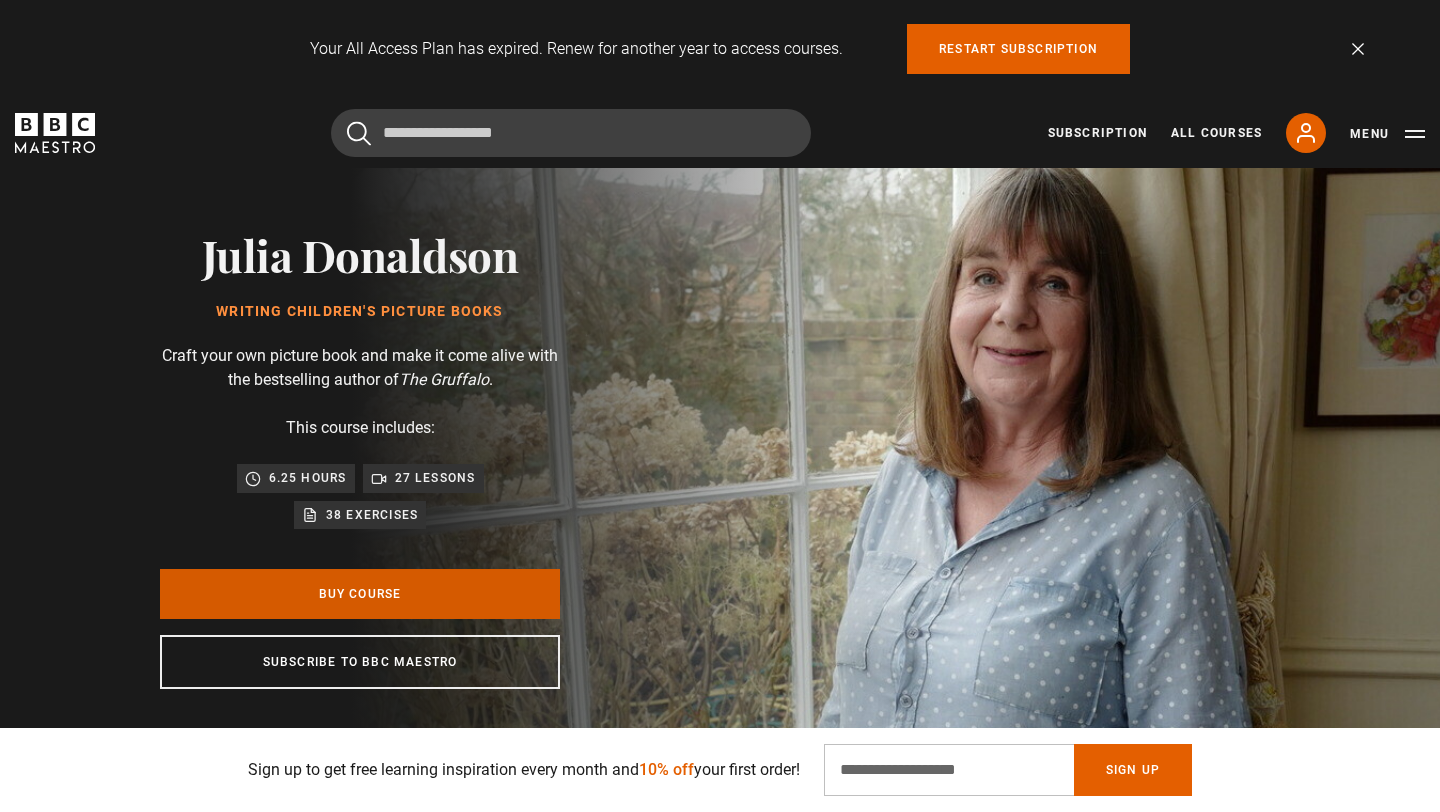 click on "Buy Course" at bounding box center (360, 594) 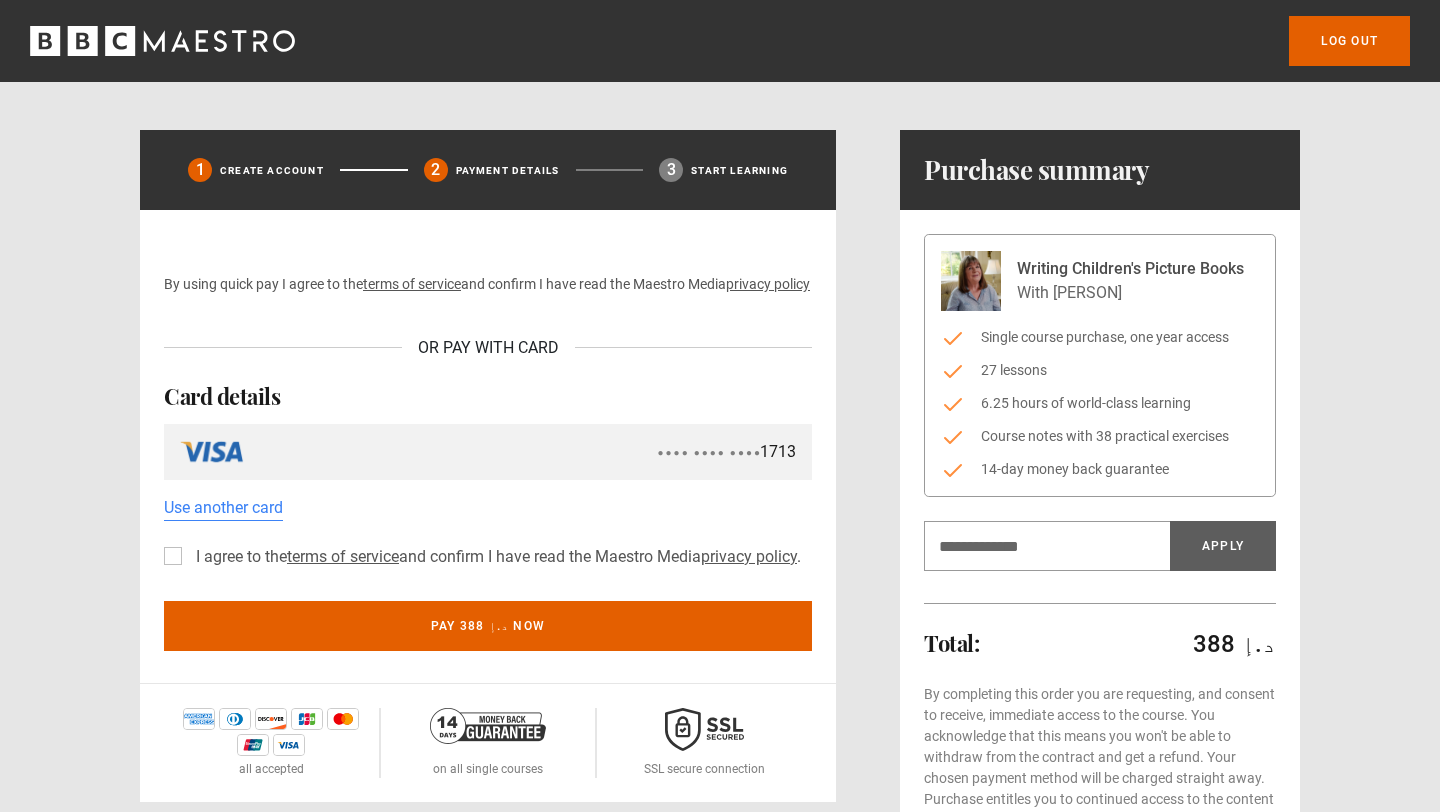 scroll, scrollTop: 0, scrollLeft: 0, axis: both 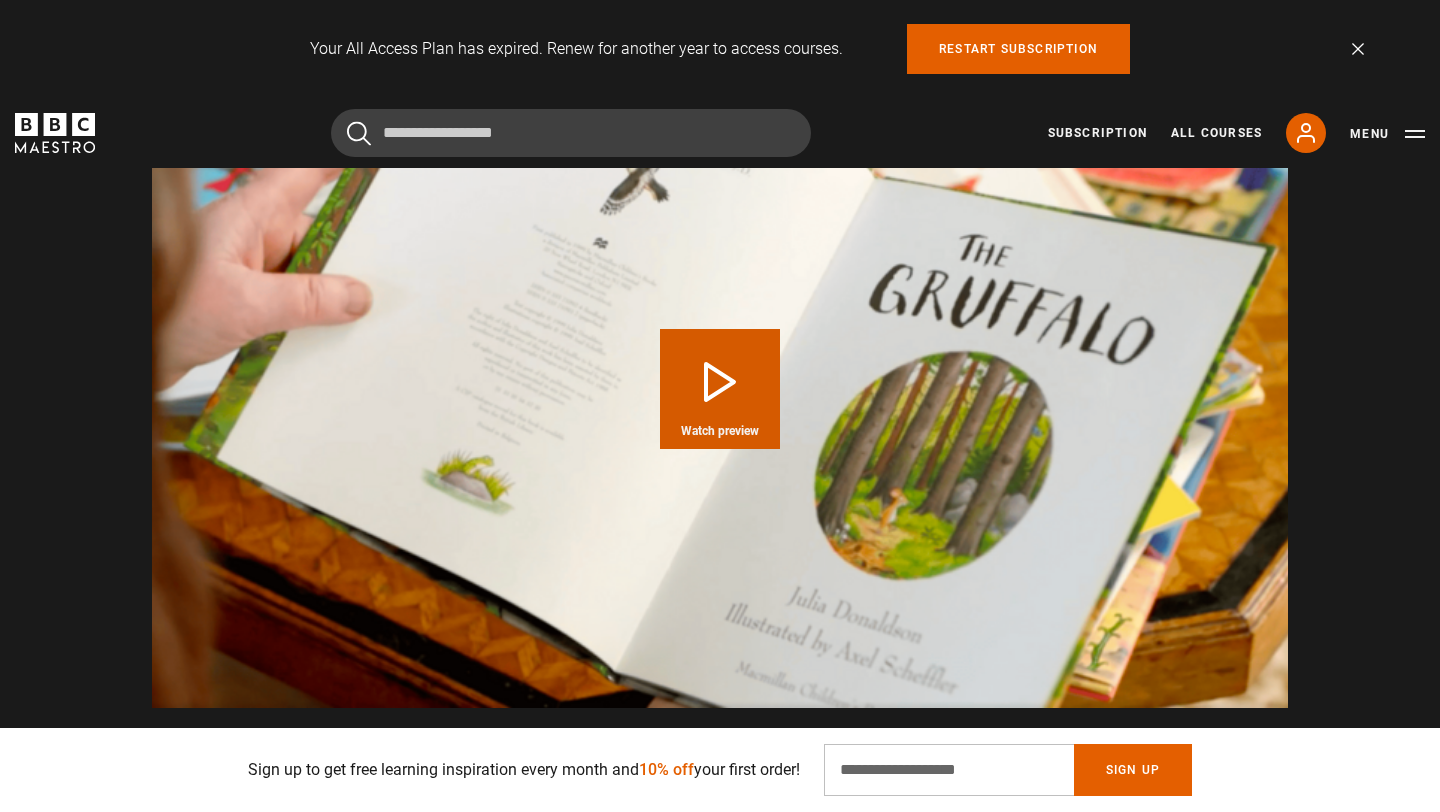 click on "Play Course overview for Writing Children's Picture Books with Julia Donaldson Watch preview" at bounding box center [720, 389] 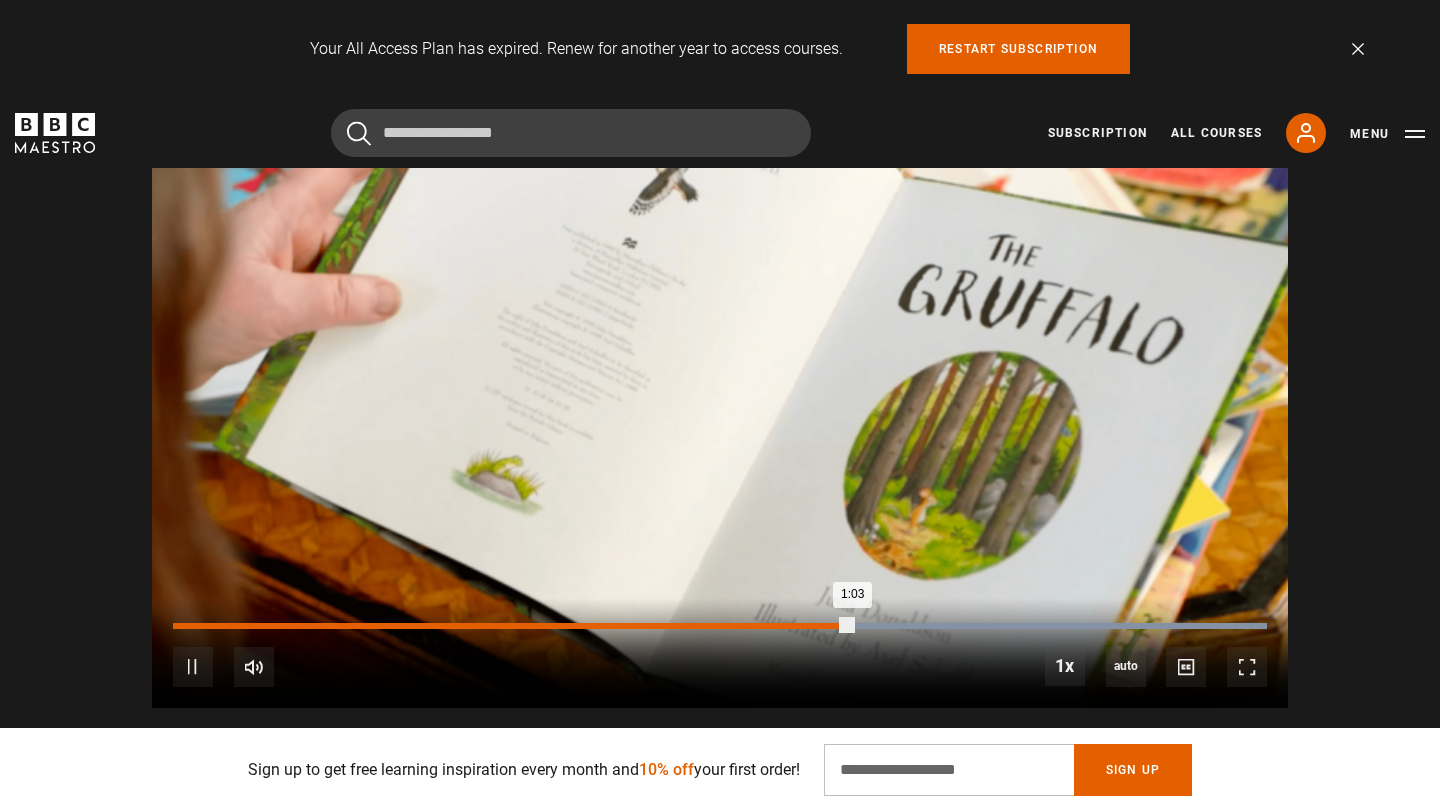 scroll, scrollTop: 0, scrollLeft: 1834, axis: horizontal 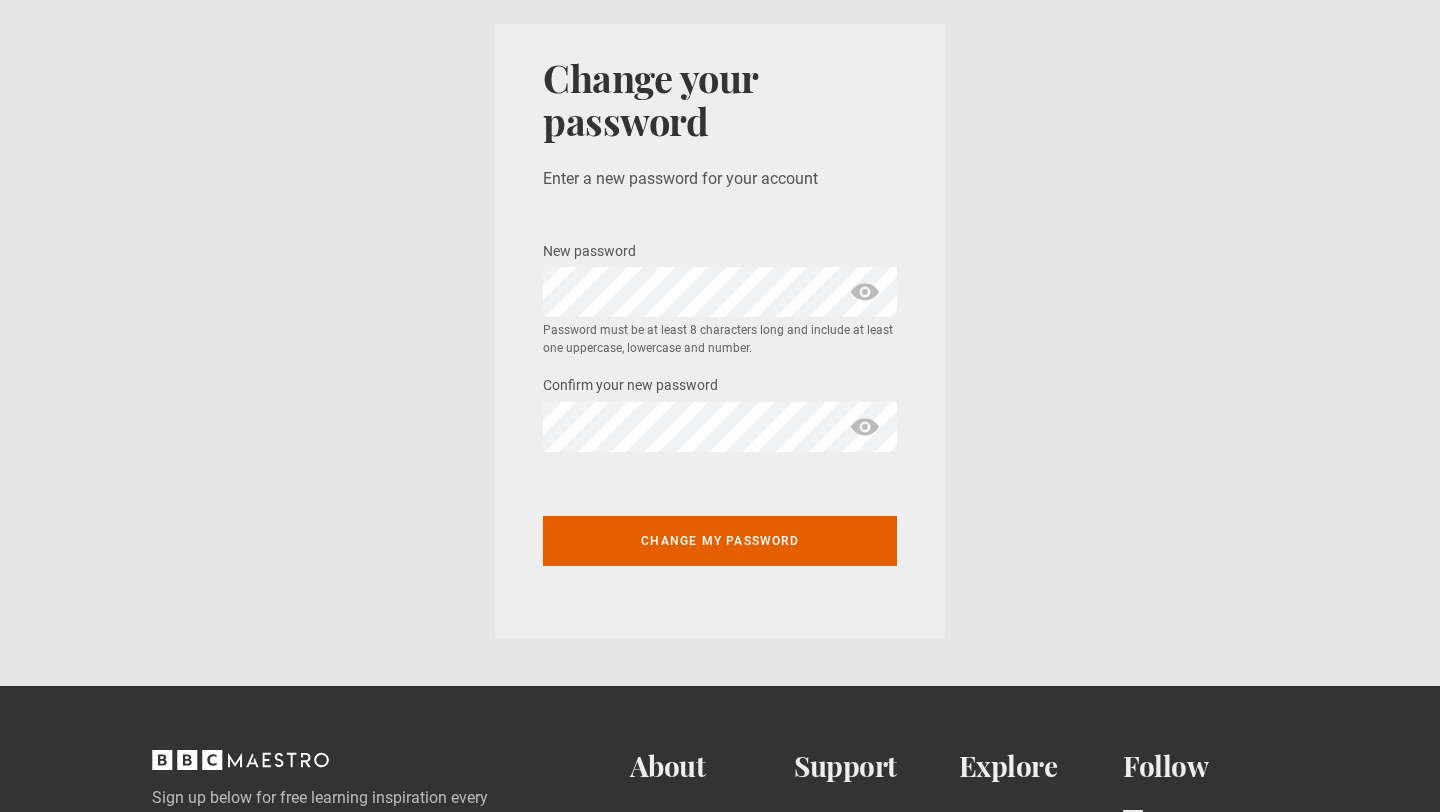 click on "Change your password
Enter a new password for your account
New password  * Password must be at least 8 characters long and include at least one uppercase, lowercase and number.
Confirm your new password  *
Change my password" at bounding box center [720, 331] 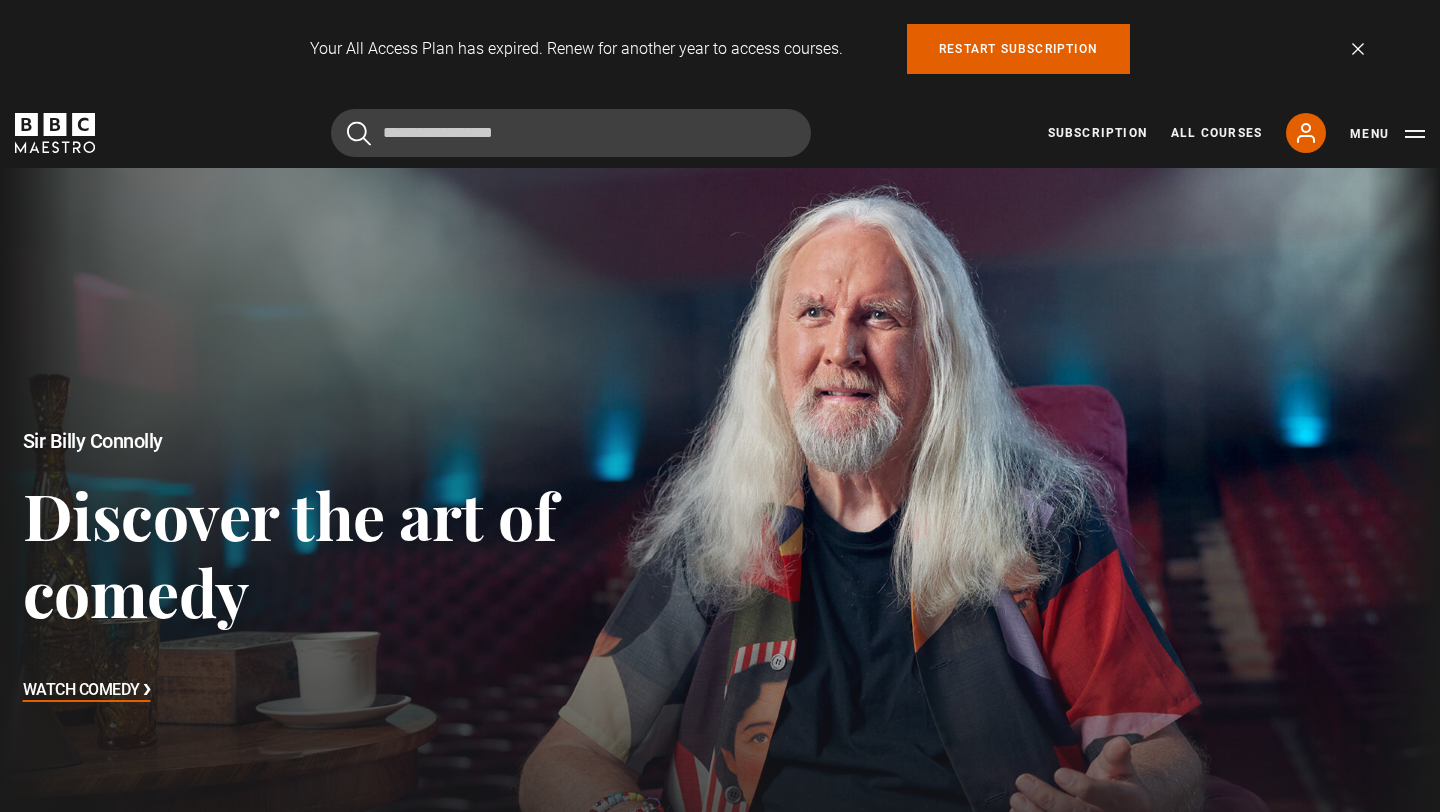 scroll, scrollTop: 47, scrollLeft: 0, axis: vertical 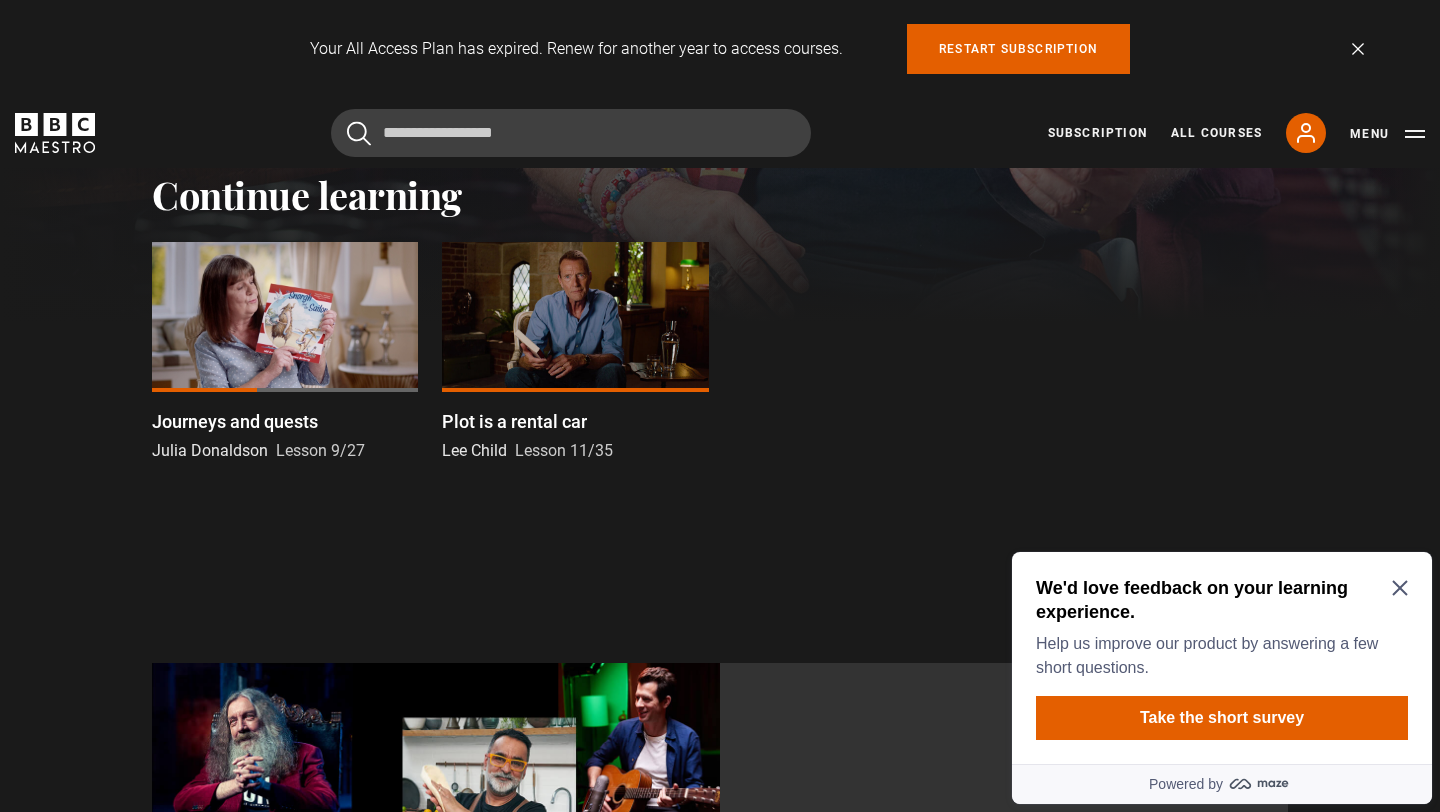 click at bounding box center [285, 317] 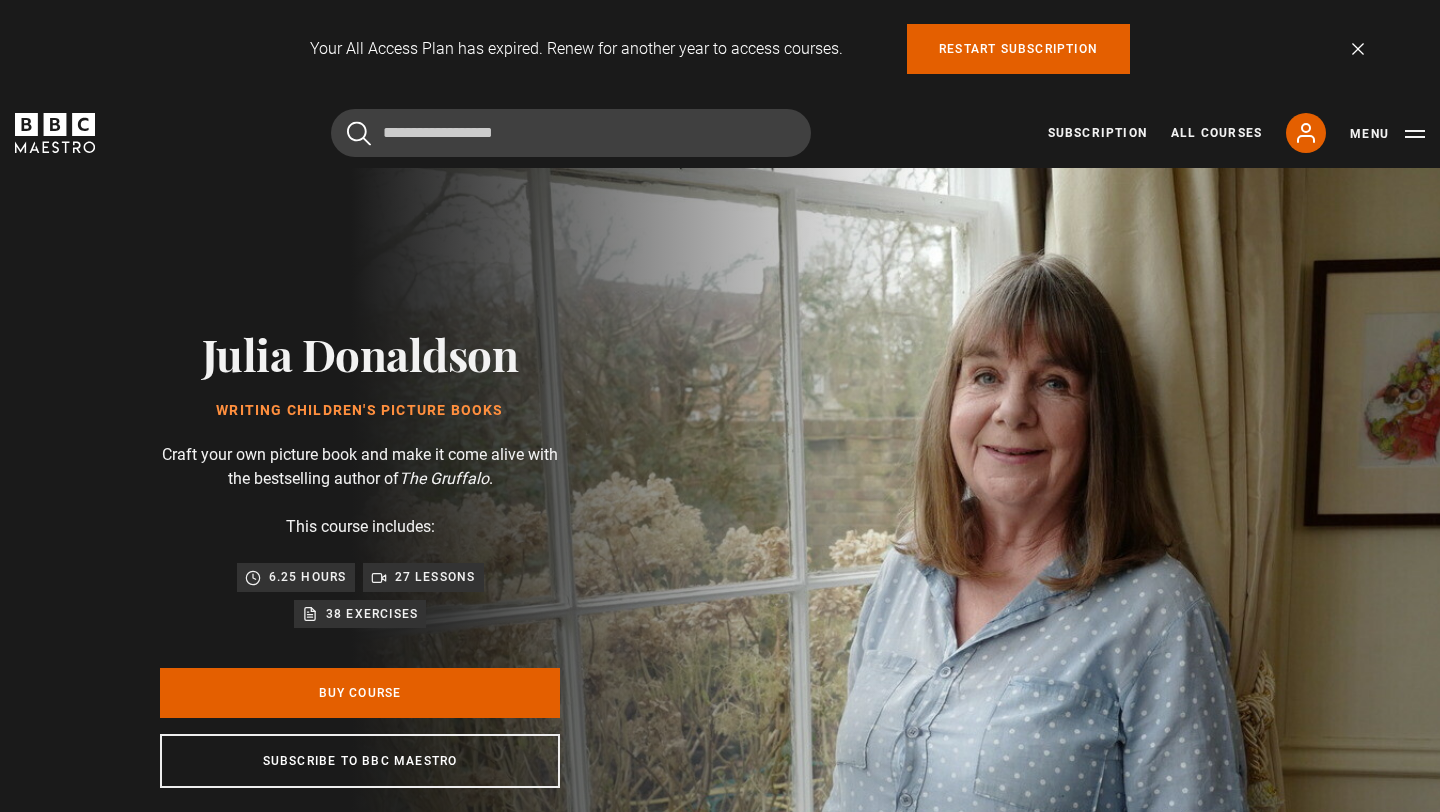 scroll, scrollTop: 0, scrollLeft: 0, axis: both 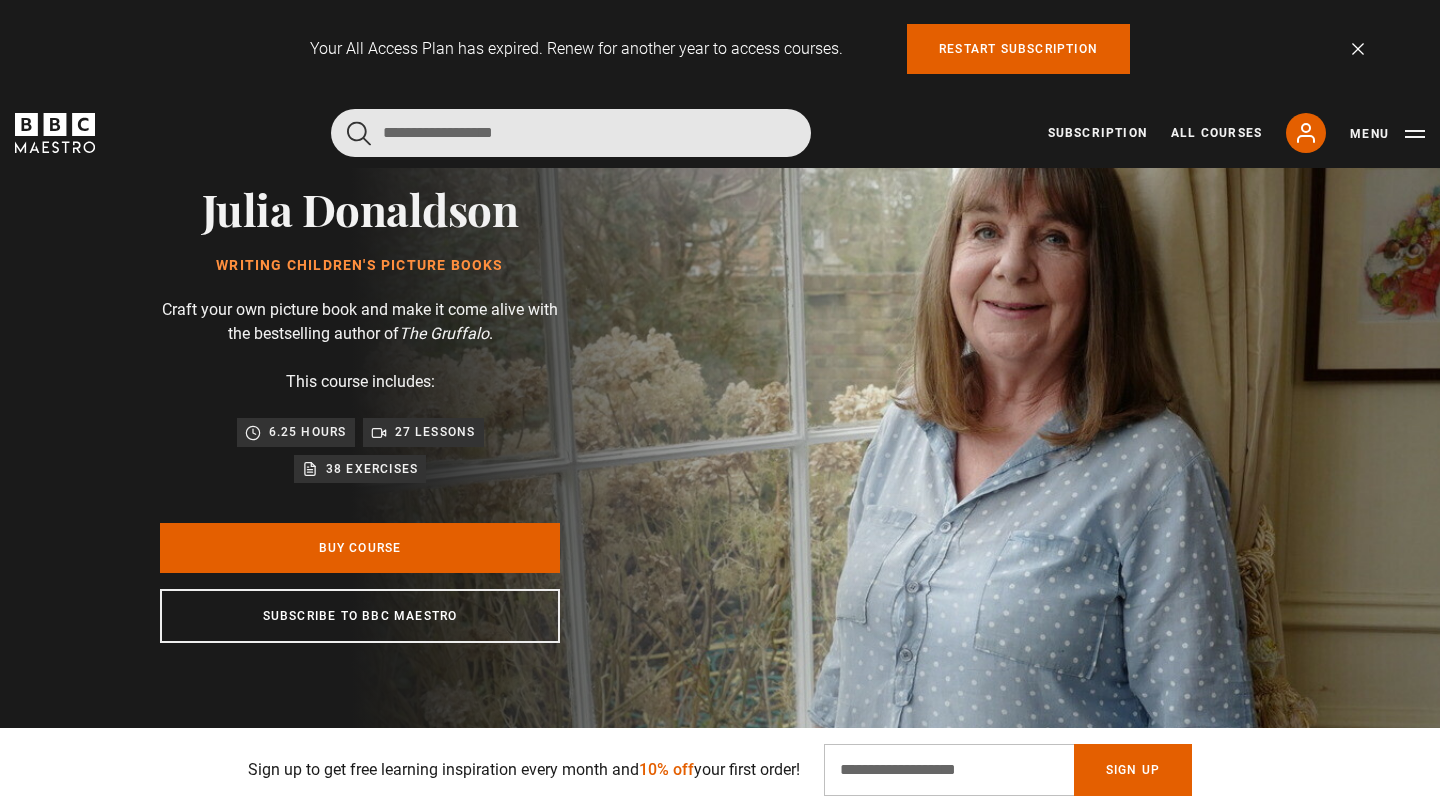 drag, startPoint x: 538, startPoint y: 137, endPoint x: 446, endPoint y: 135, distance: 92.021736 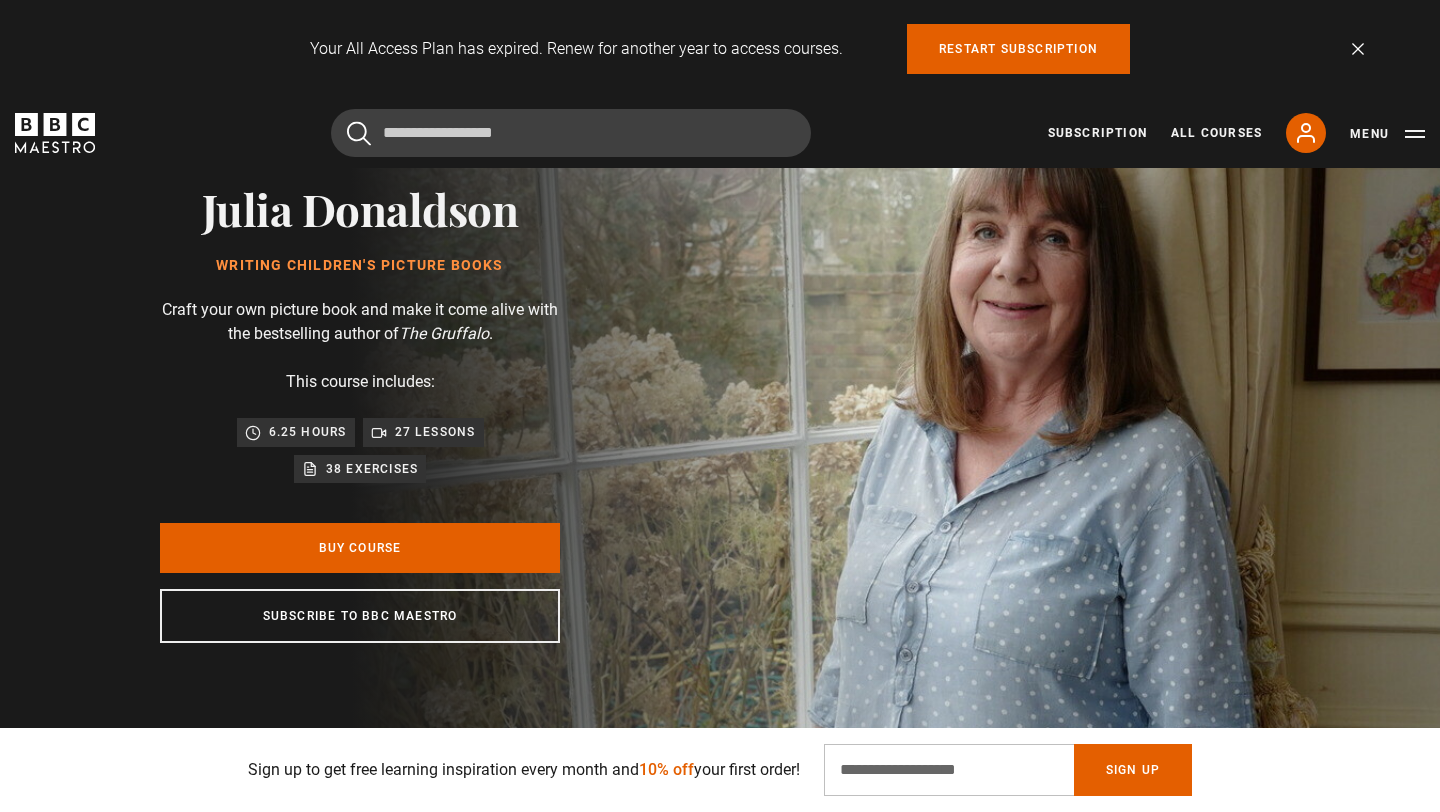 click on "Julia Donaldson
Writing Children's Picture Books
Craft your own picture book and make it come alive with the bestselling author of  The Gruffalo .
This course includes:
6.25 hours
27 lessons
38
exercises
Buy Course
Subscribe to BBC Maestro" at bounding box center (360, 413) 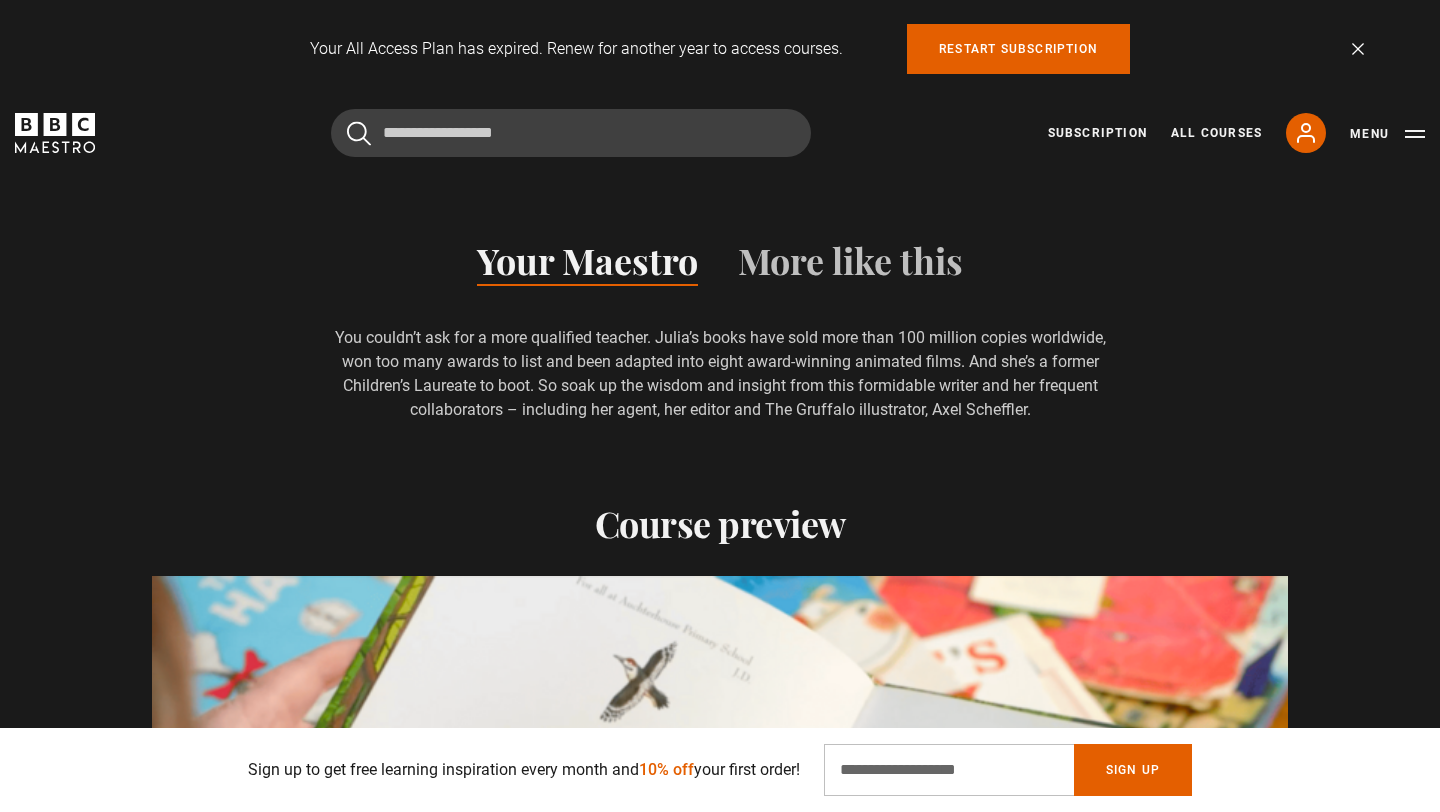 scroll, scrollTop: 1542, scrollLeft: 0, axis: vertical 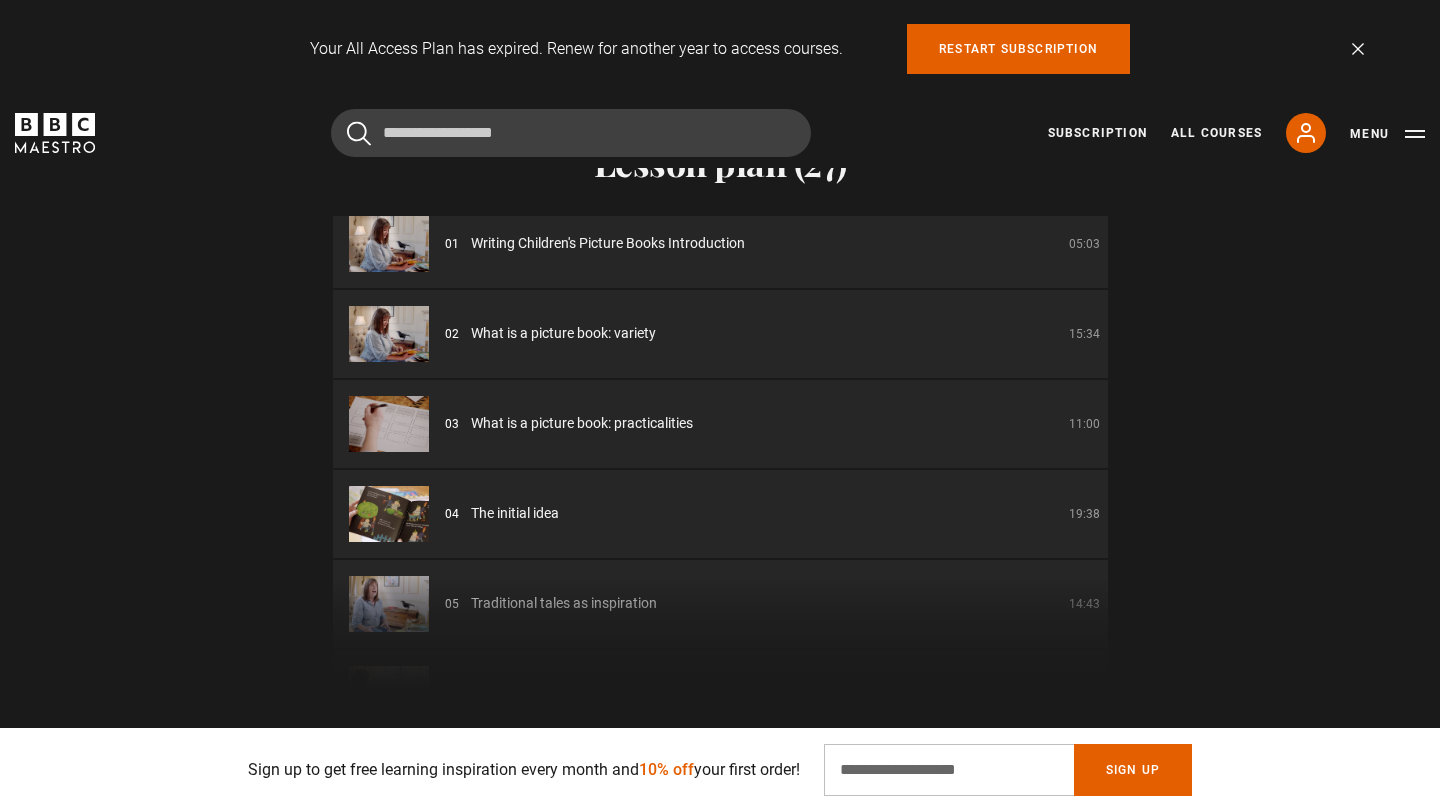 click on "02
What is a picture book: variety
15:34" at bounding box center (720, 334) 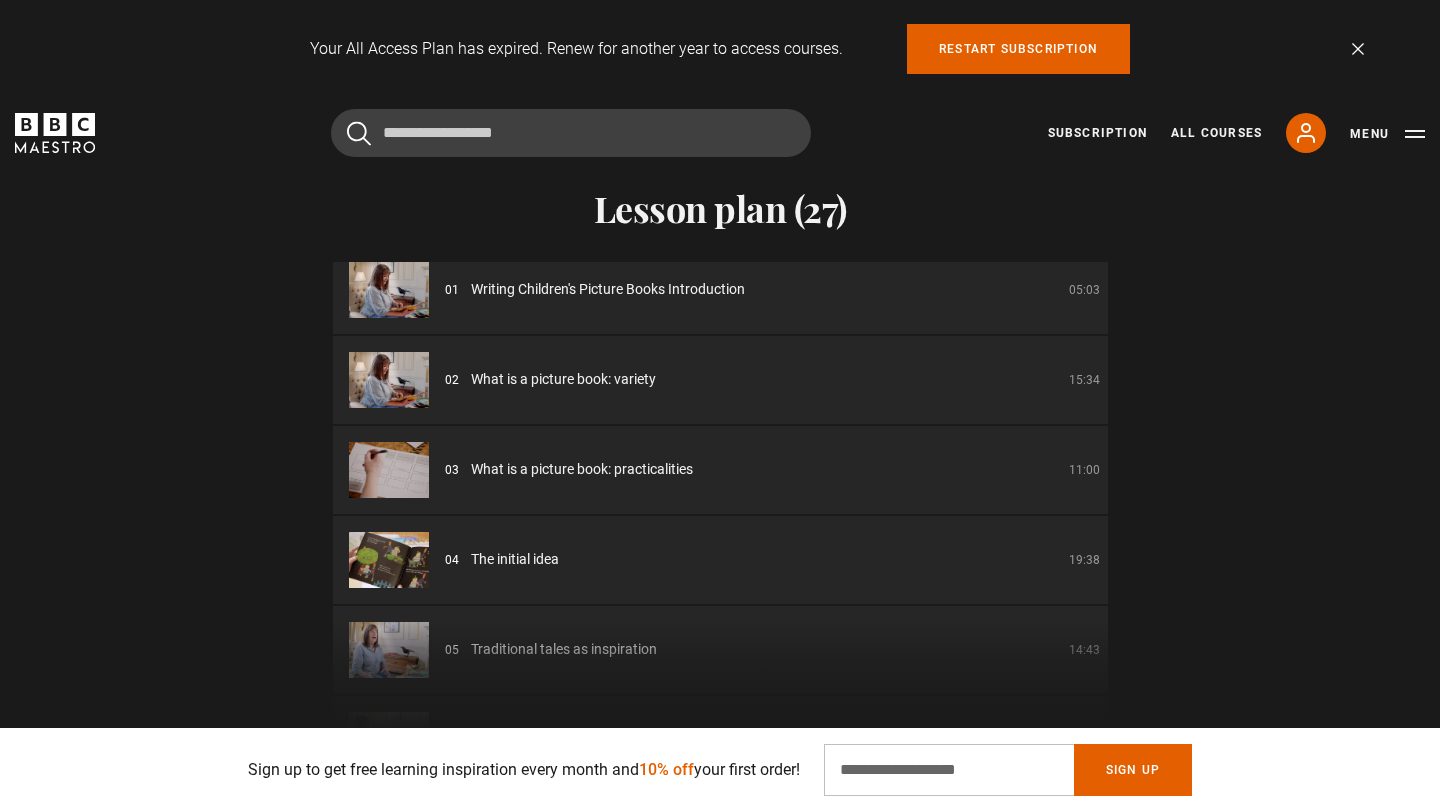 scroll, scrollTop: 2622, scrollLeft: 0, axis: vertical 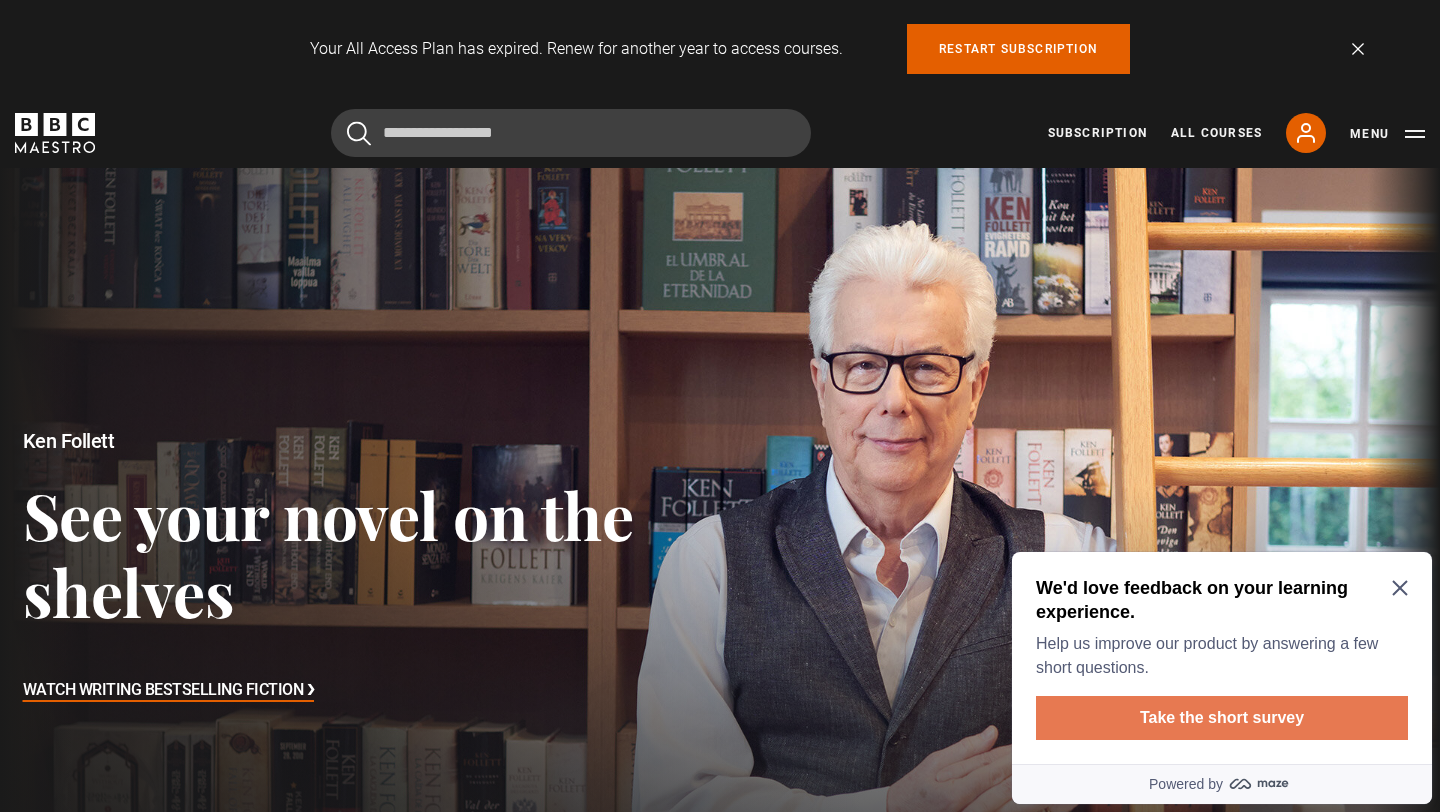 click on "Take the short survey" at bounding box center (1222, 718) 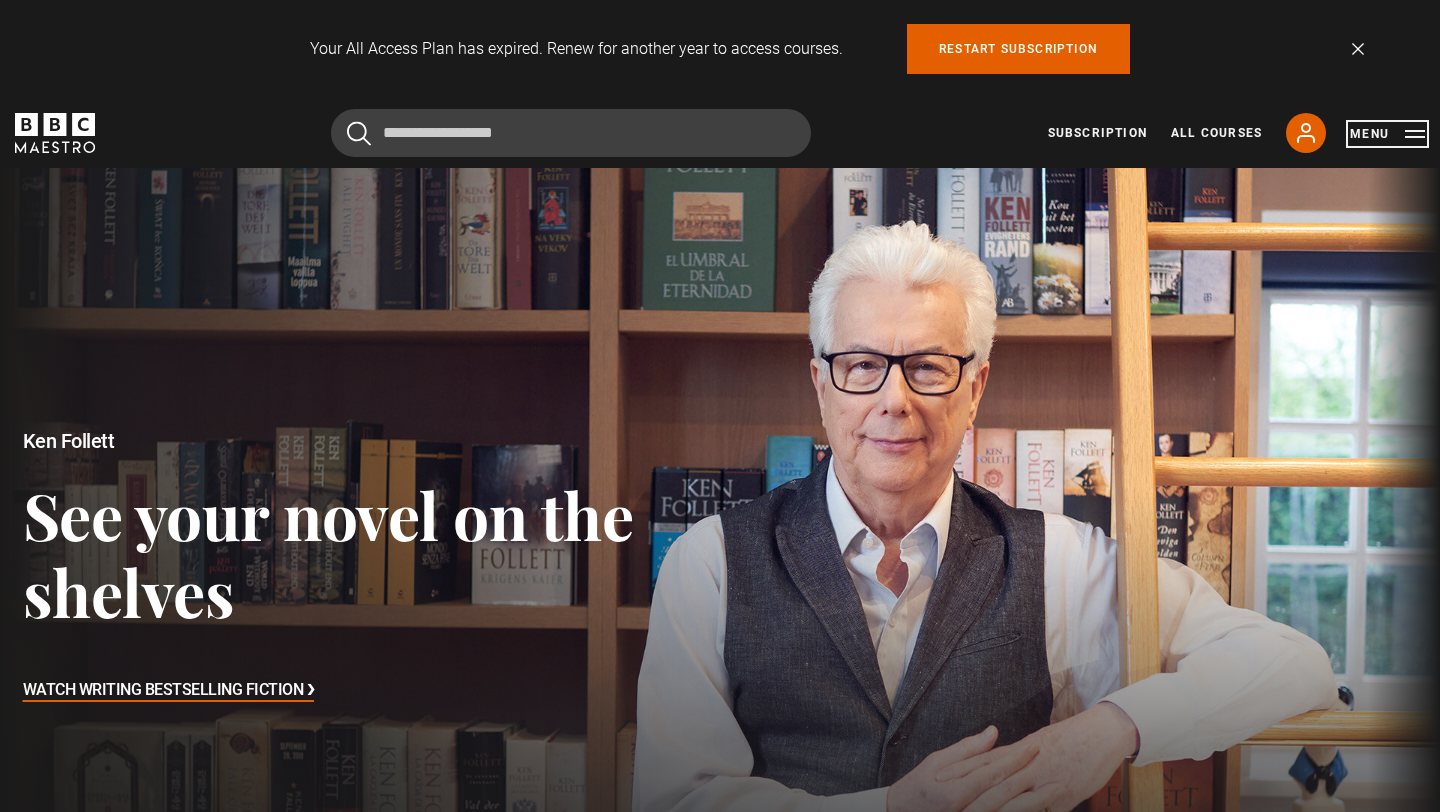 click on "Menu" at bounding box center [1387, 134] 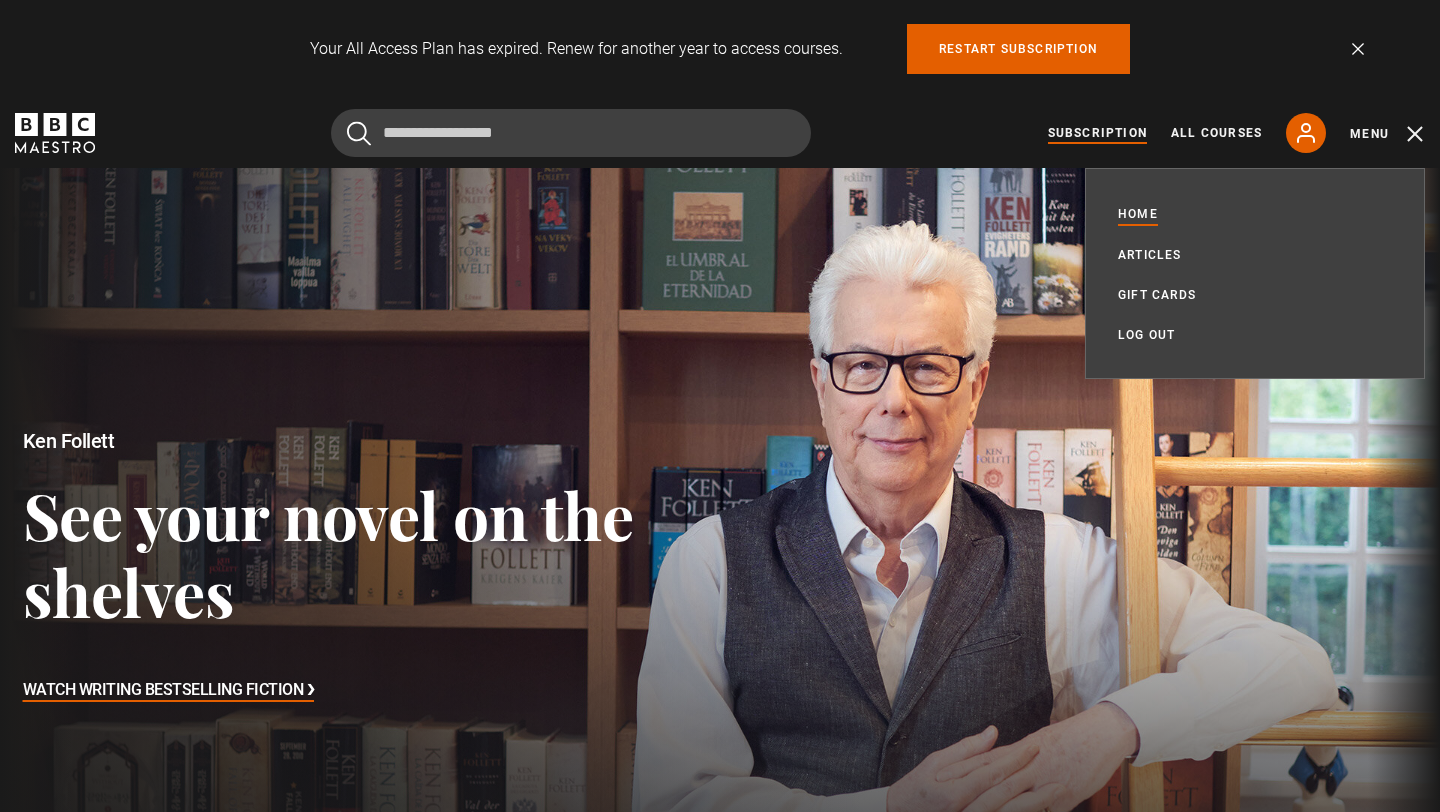 click on "Subscription" at bounding box center (1097, 133) 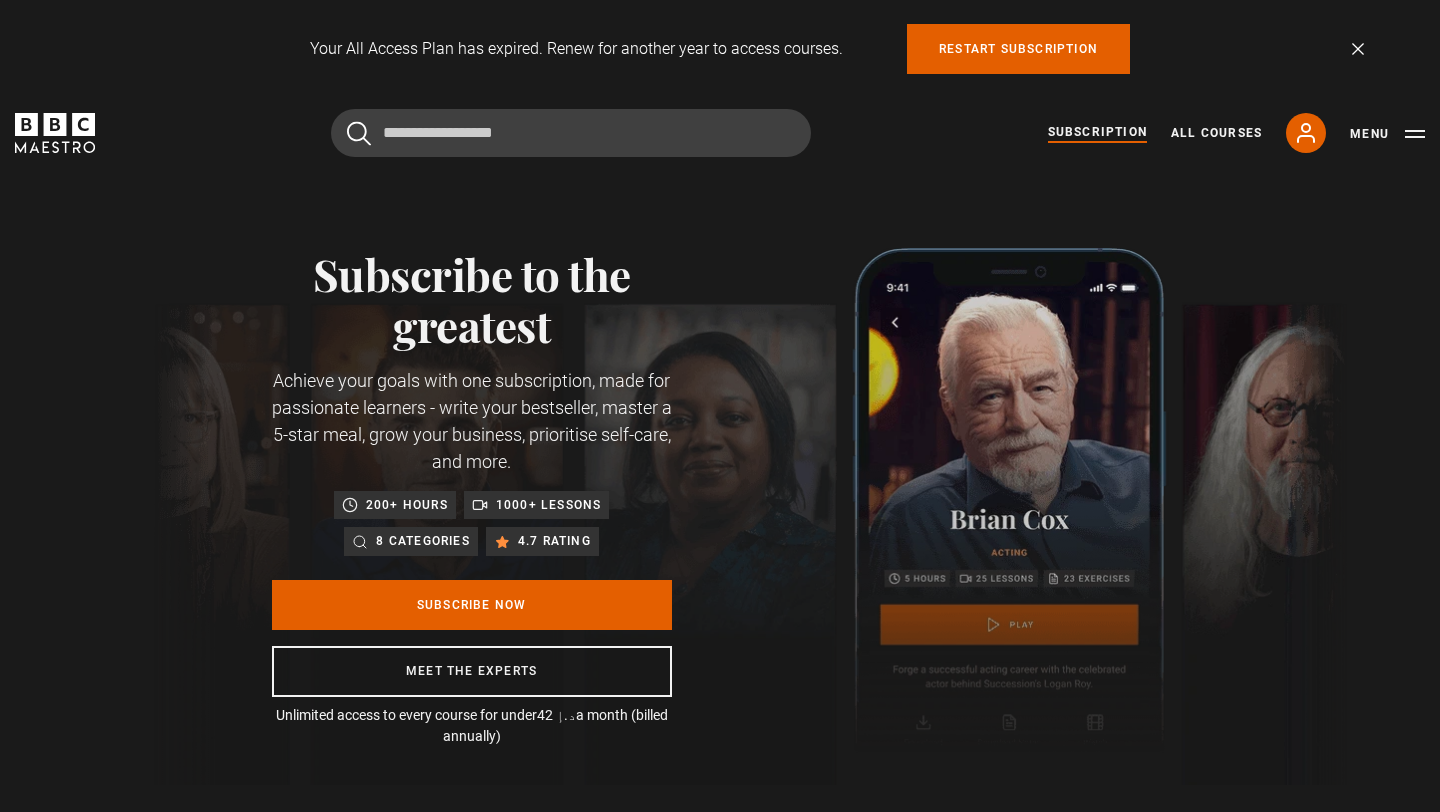 scroll, scrollTop: 0, scrollLeft: 0, axis: both 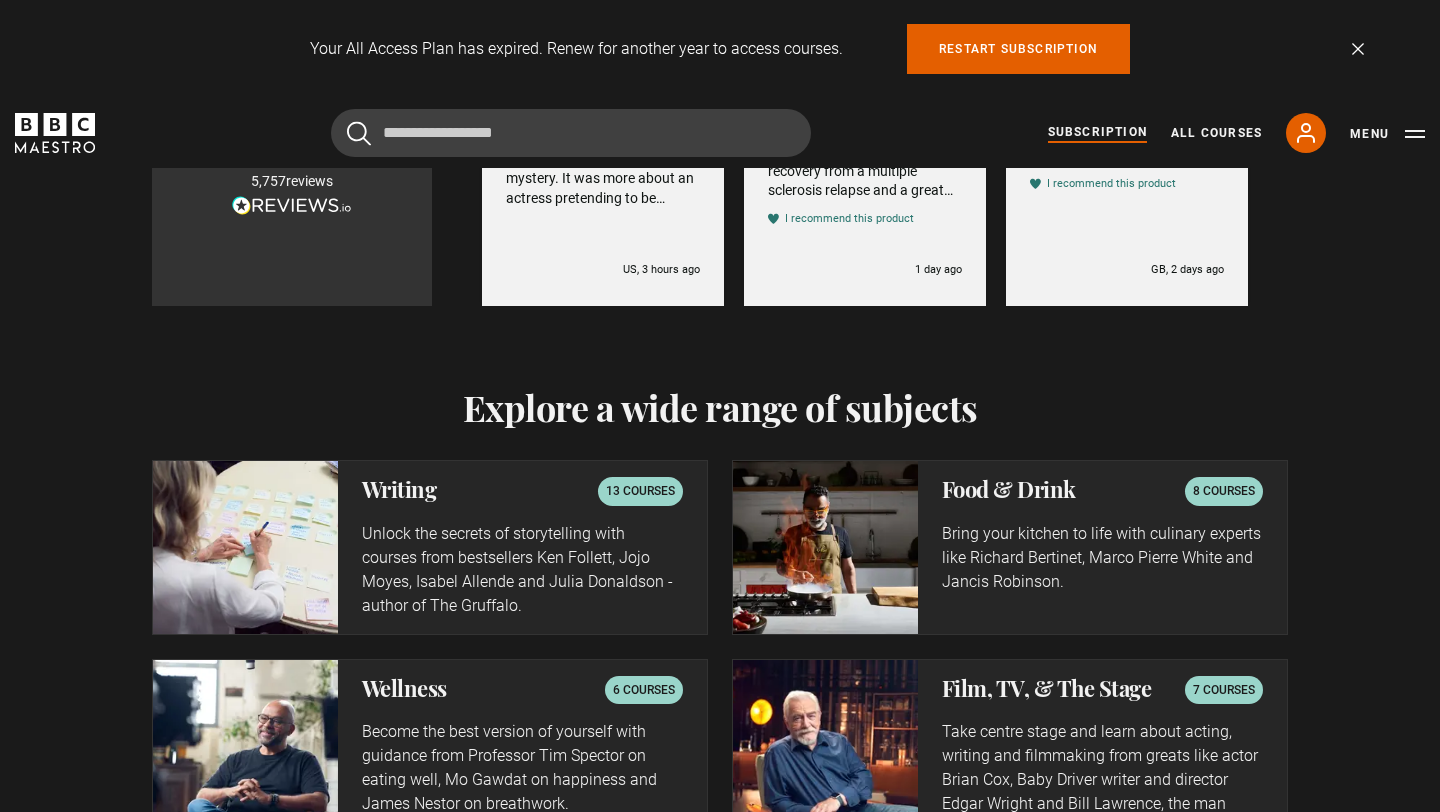 click on "Writing" at bounding box center [399, 489] 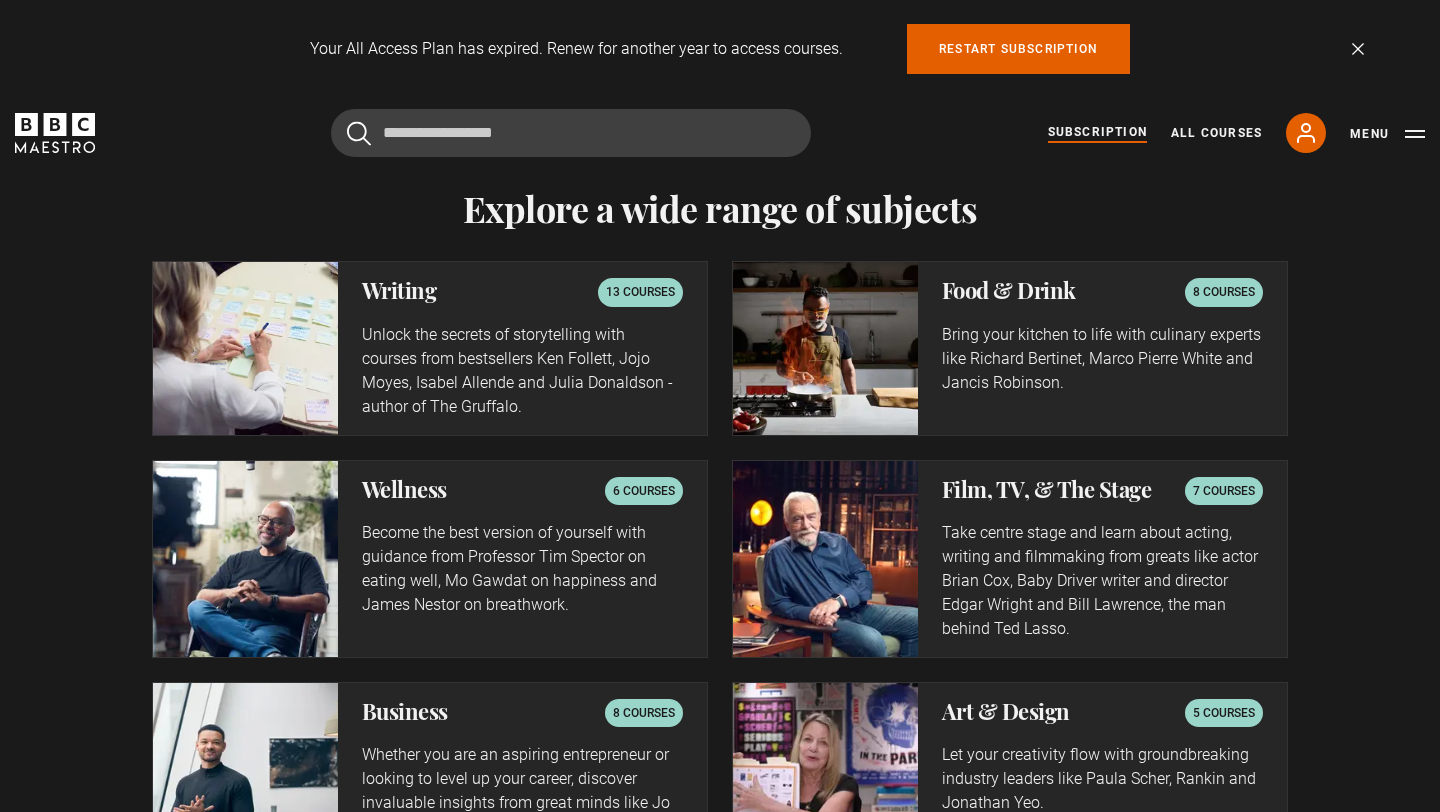 scroll, scrollTop: 3293, scrollLeft: 0, axis: vertical 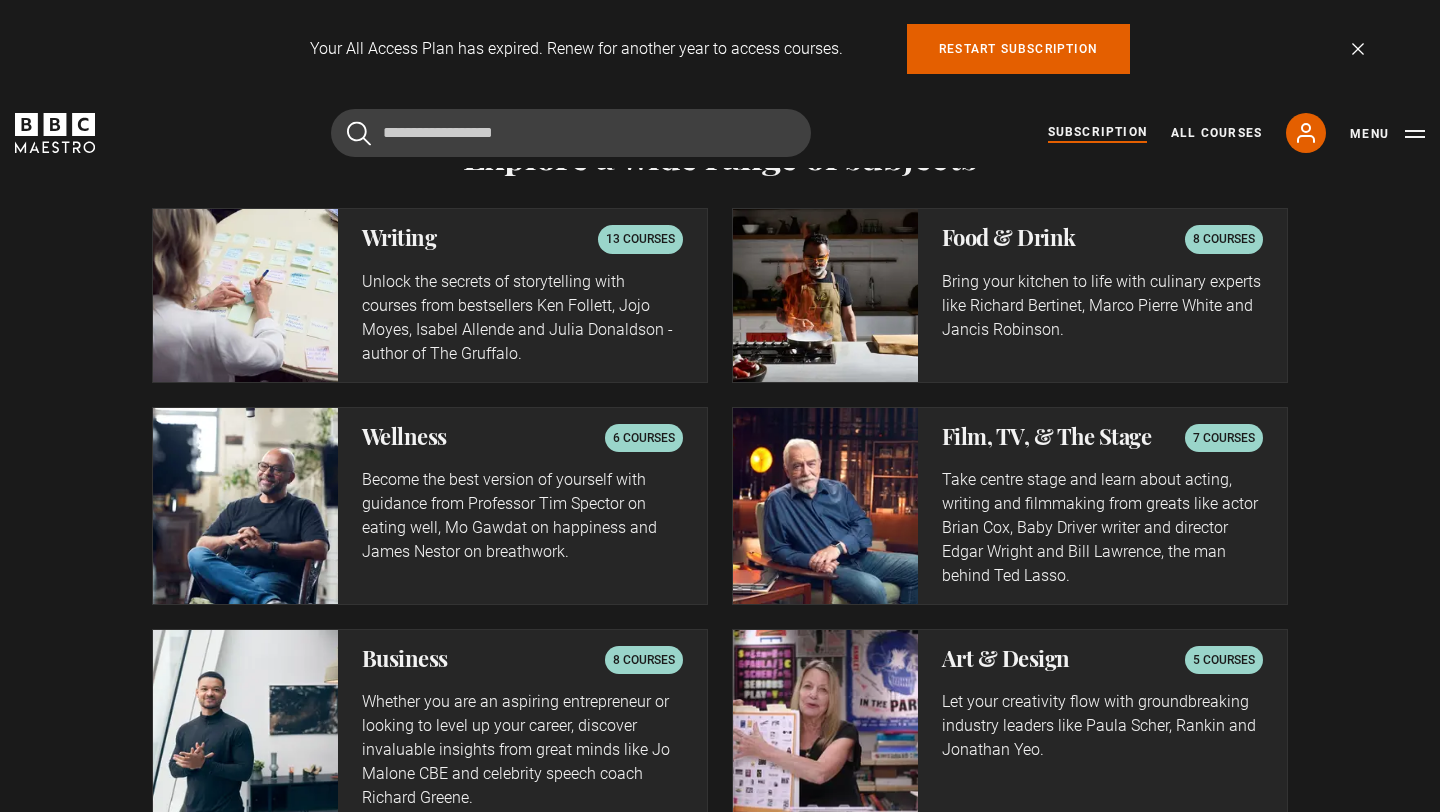 click on "Unlock the secrets of storytelling with courses from bestsellers Ken Follett, Jojo Moyes, Isabel Allende and Julia Donaldson - author of The Gruffalo." at bounding box center (522, 318) 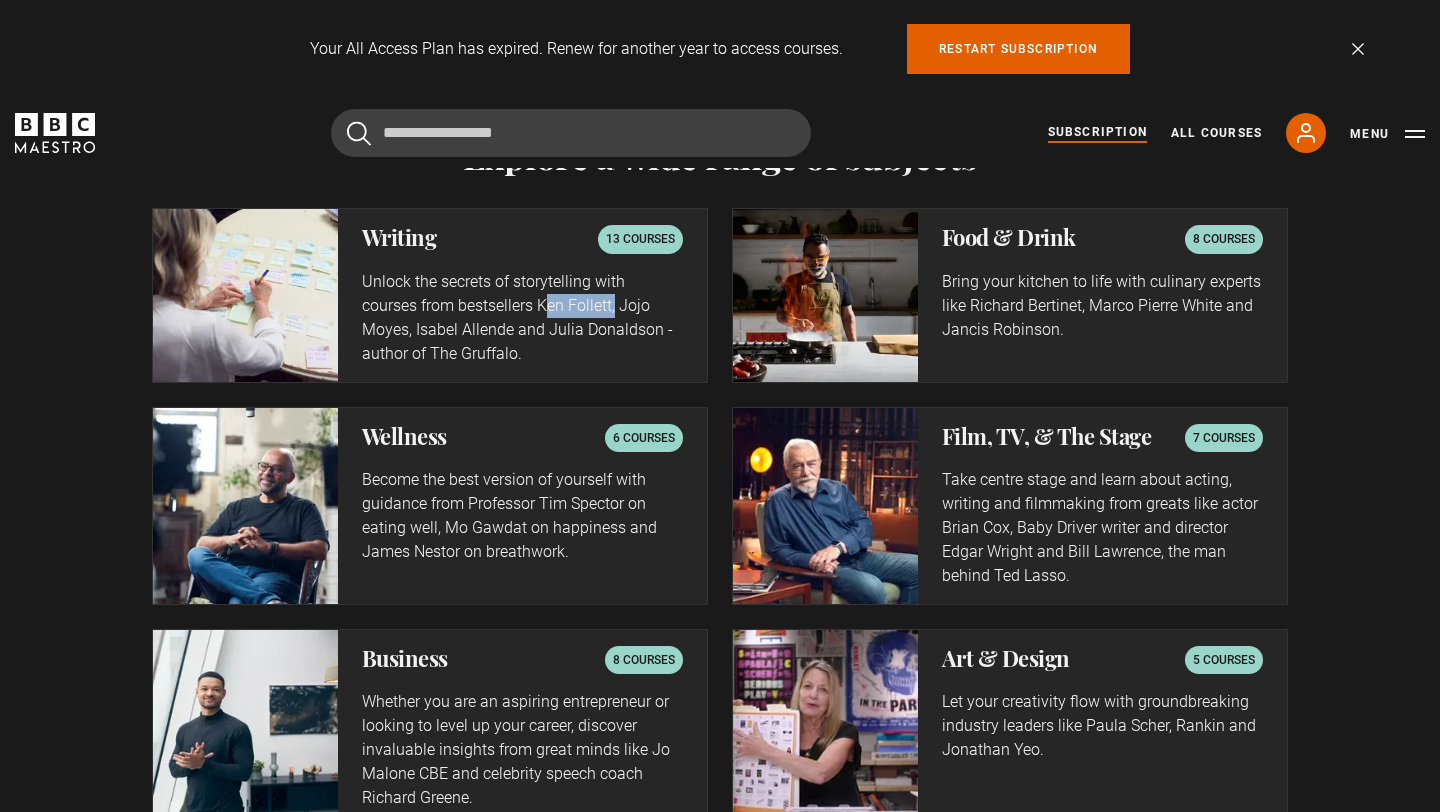 click on "Unlock the secrets of storytelling with courses from bestsellers Ken Follett, Jojo Moyes, Isabel Allende and Julia Donaldson - author of The Gruffalo." at bounding box center (522, 318) 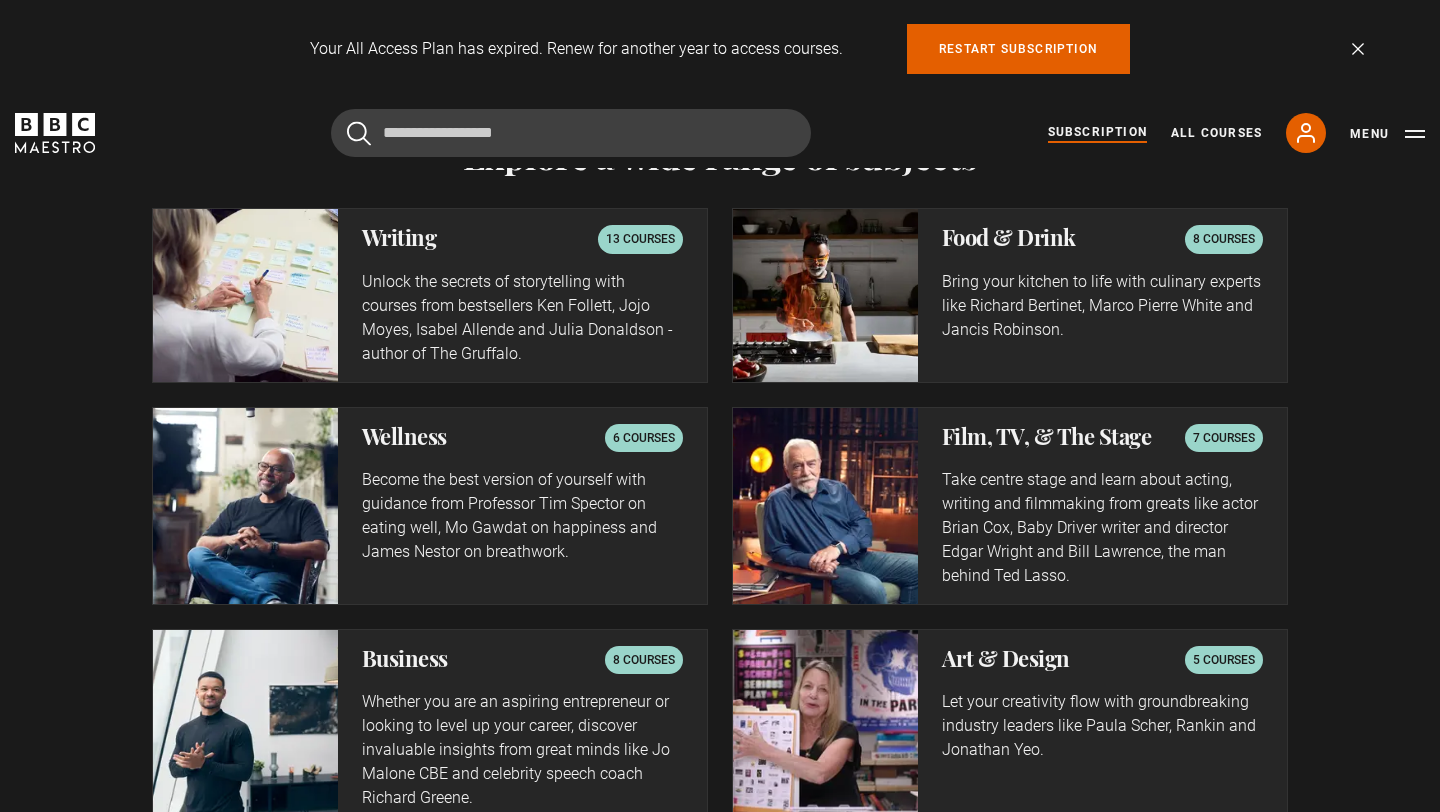 click on "13
courses" at bounding box center [640, 239] 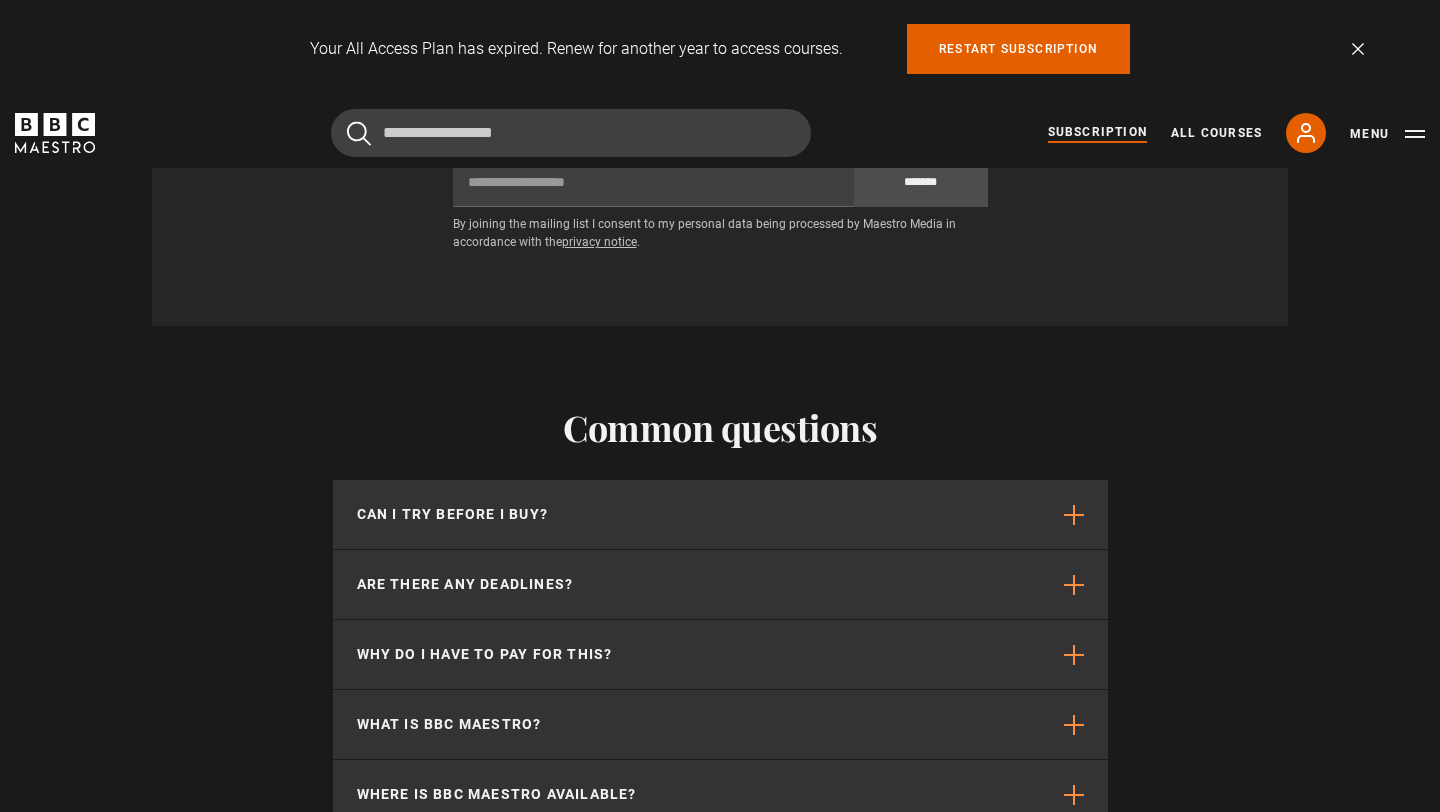 scroll, scrollTop: 5028, scrollLeft: 0, axis: vertical 